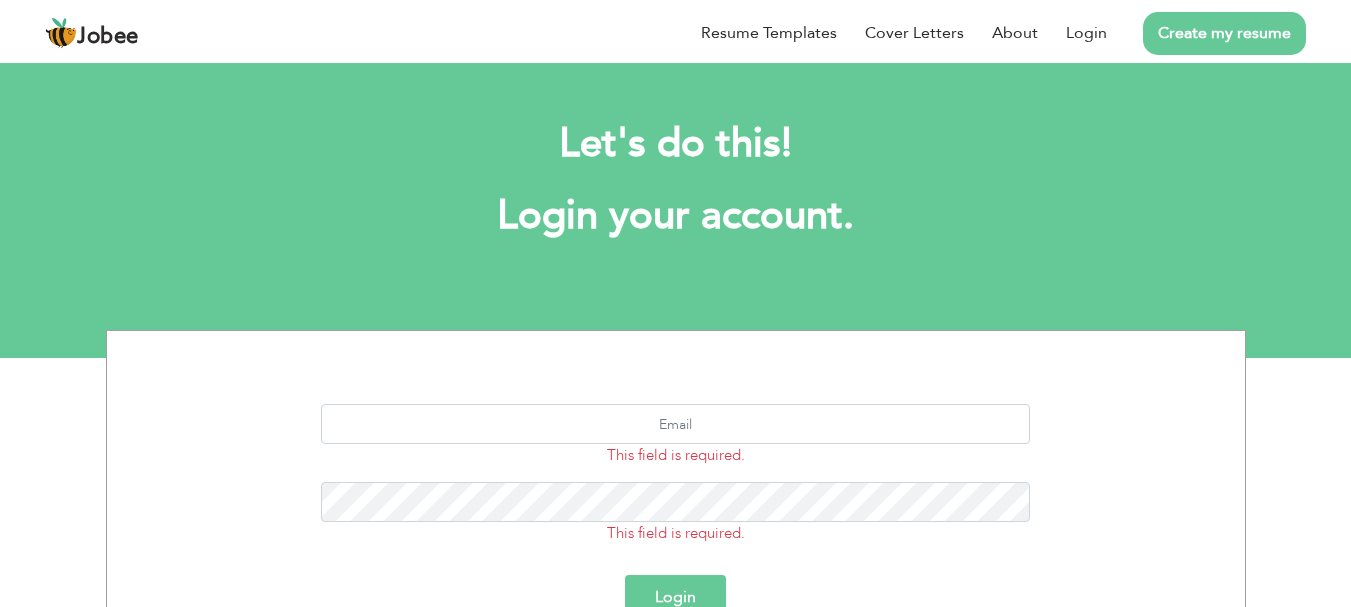 scroll, scrollTop: 0, scrollLeft: 0, axis: both 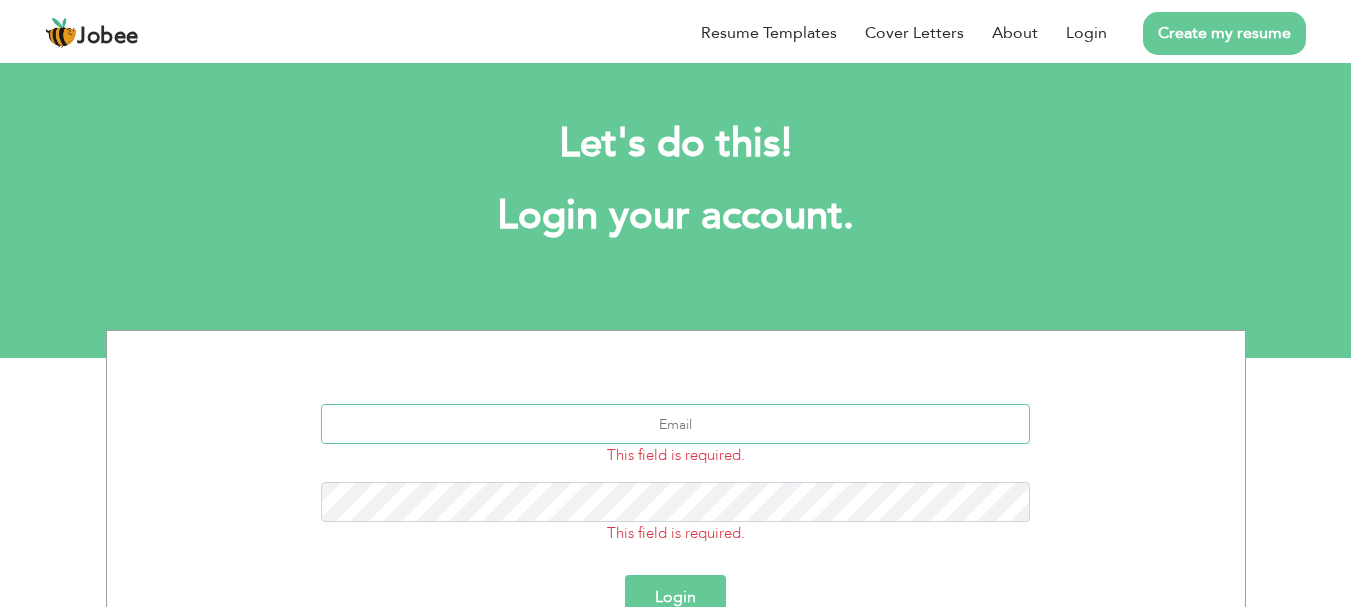 click at bounding box center (675, 424) 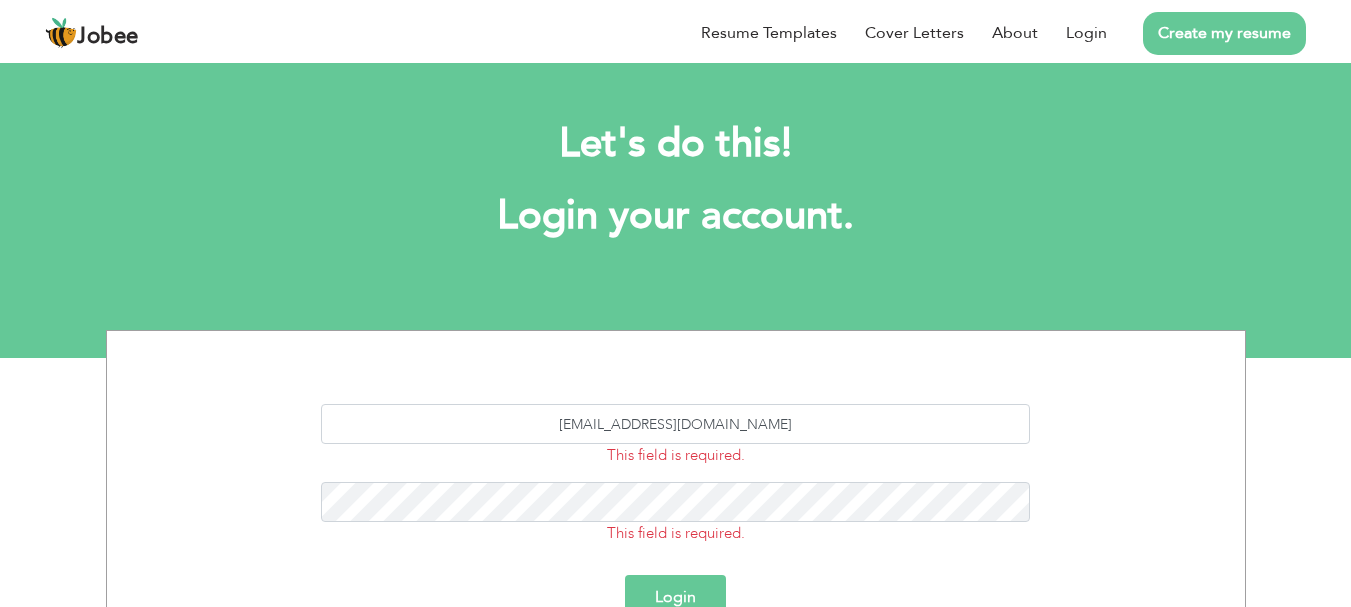 click on "Login" at bounding box center [675, 597] 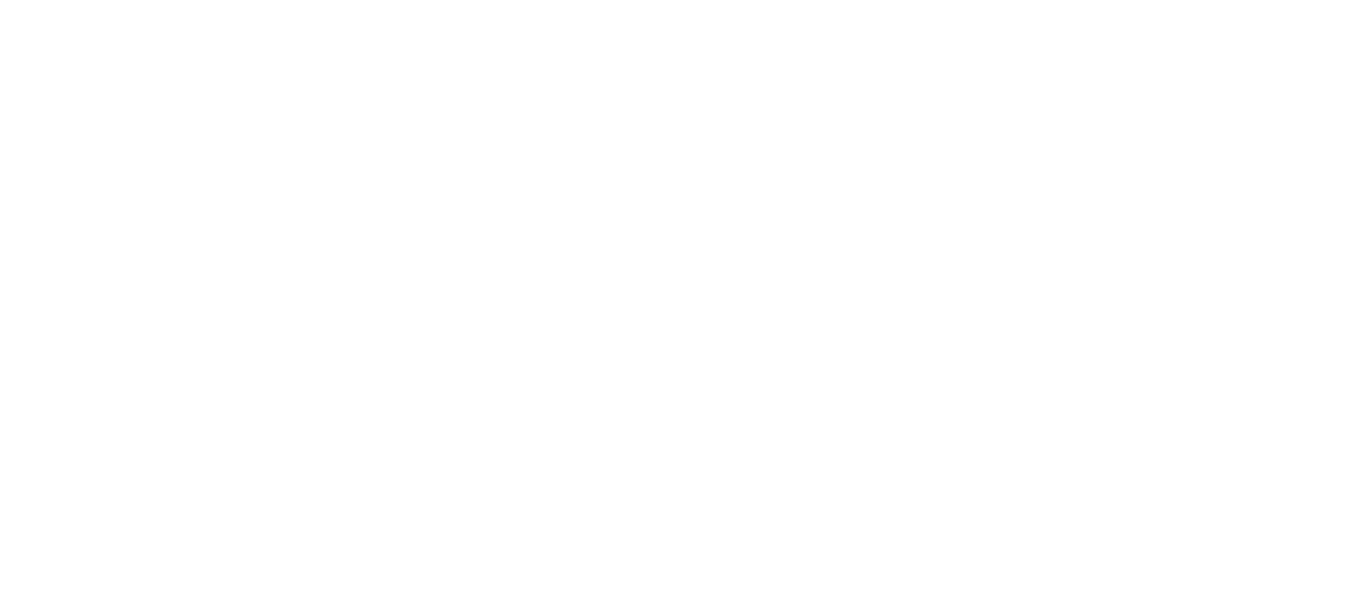 scroll, scrollTop: 0, scrollLeft: 0, axis: both 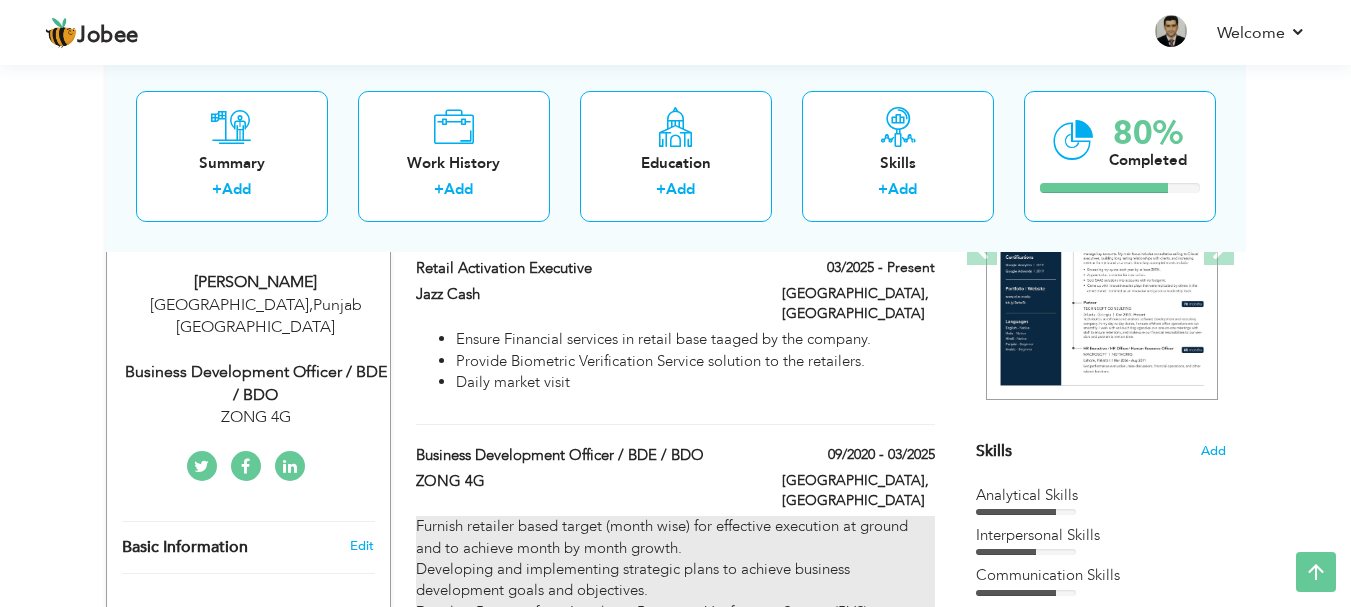 click on "Furnish retailer based target (month wise) for effective execution at ground and to achieve month by month growth.
Developing and implementing strategic plans to achieve business development goals and objectives.
Develop Business from Loading , Biometric Verification System (BVS) .
Increased Loading 75% from assigned territory.
Increase 80% of sales from BVS.
Conduct regular visits to Retailers in their respective territory in order to ensure stock availability and market coverage.
Assure effective implementation of company polices & SOPs at retail level and report for necessary action in cases of Non-Compliance.
Identify un-tapped areas in the assigned territory in order to increase retail penetration.
Lead & Supervise 5 RSOs in planning sales routes effectively by covering all the retail outlets in the assigned territory.
Lead & Supervise 10-15 DSO channel.
Lead all staff of Franchise.
Monitor week Areas & provide solutions to achieving targets as per the KPI’s." at bounding box center [675, 751] 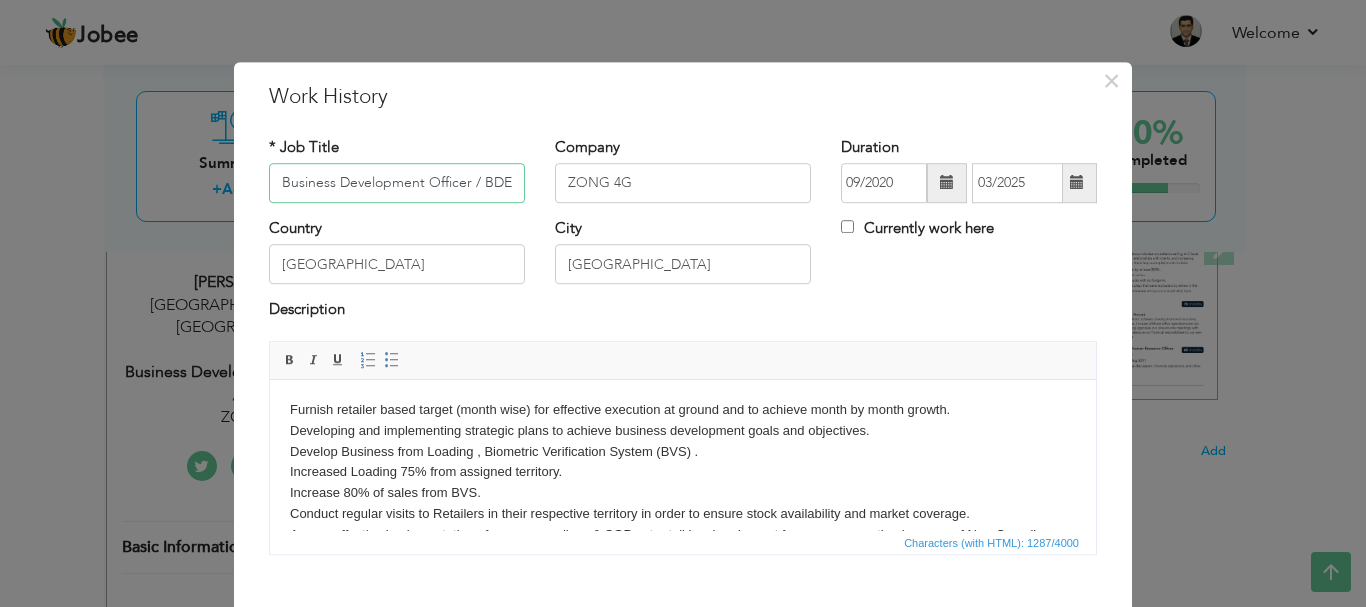scroll, scrollTop: 0, scrollLeft: 41, axis: horizontal 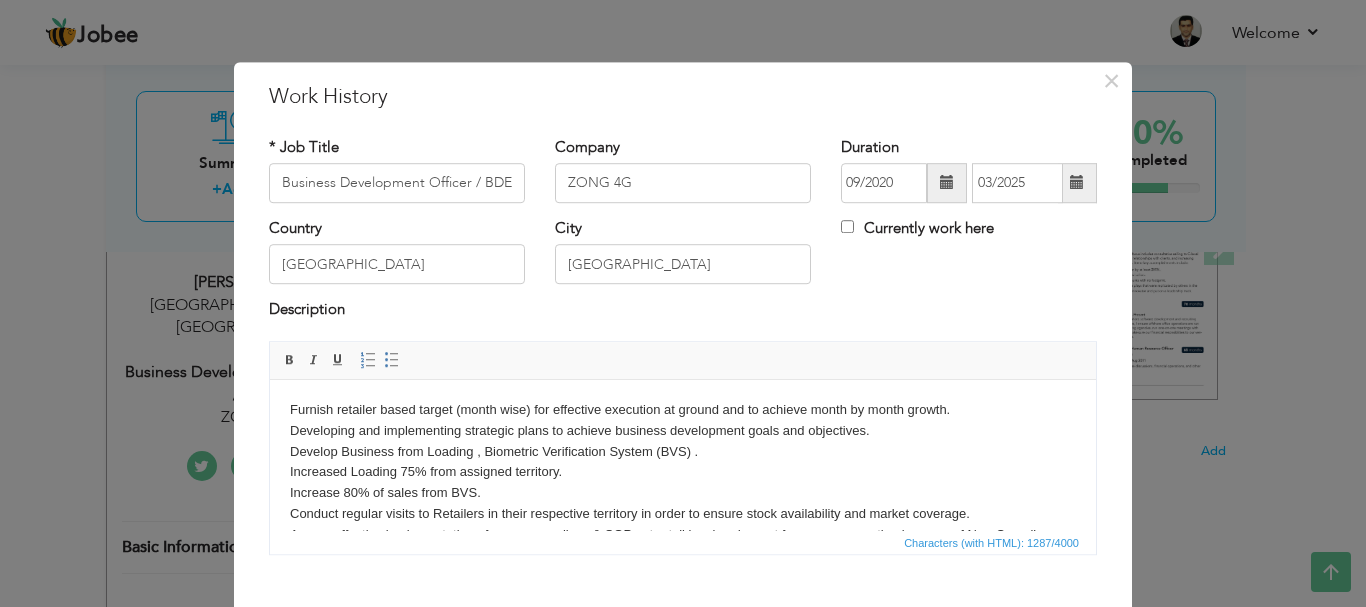 click on "Furnish retailer based target (month wise) for effective execution at ground and to achieve month by month growth. Developing and implementing strategic plans to achieve business development goals and objectives. Develop Business from Loading , Biometric Verification System (BVS) . Increased Loading 75% from assigned territory. Increase 80% of sales from BVS. Conduct regular visits to Retailers in their respective territory in order to ensure stock availability and market coverage. Assure effective implementation of company polices & SOPs at retail level and report for necessary action in cases of Non-Compliance. Identify un-tapped areas in the assigned territory in order to increase retail penetration. Lead & Supervise 5 RSOs in planning sales routes effectively by covering all the retail outlets in the assigned territory. Lead & Supervise 10-15 DSO channel.  Lead all staff of Franchise. Monitor week Areas & provide solutions to achieving targets as per the KPI’s." at bounding box center (683, 555) 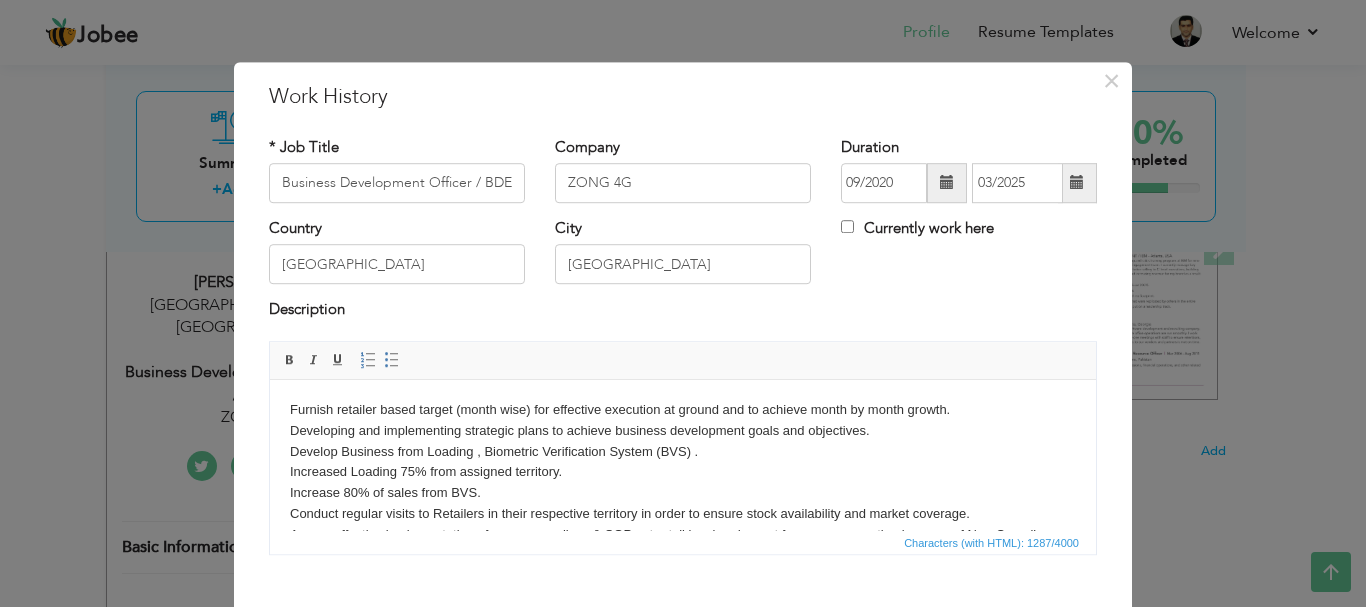 scroll, scrollTop: 223, scrollLeft: 0, axis: vertical 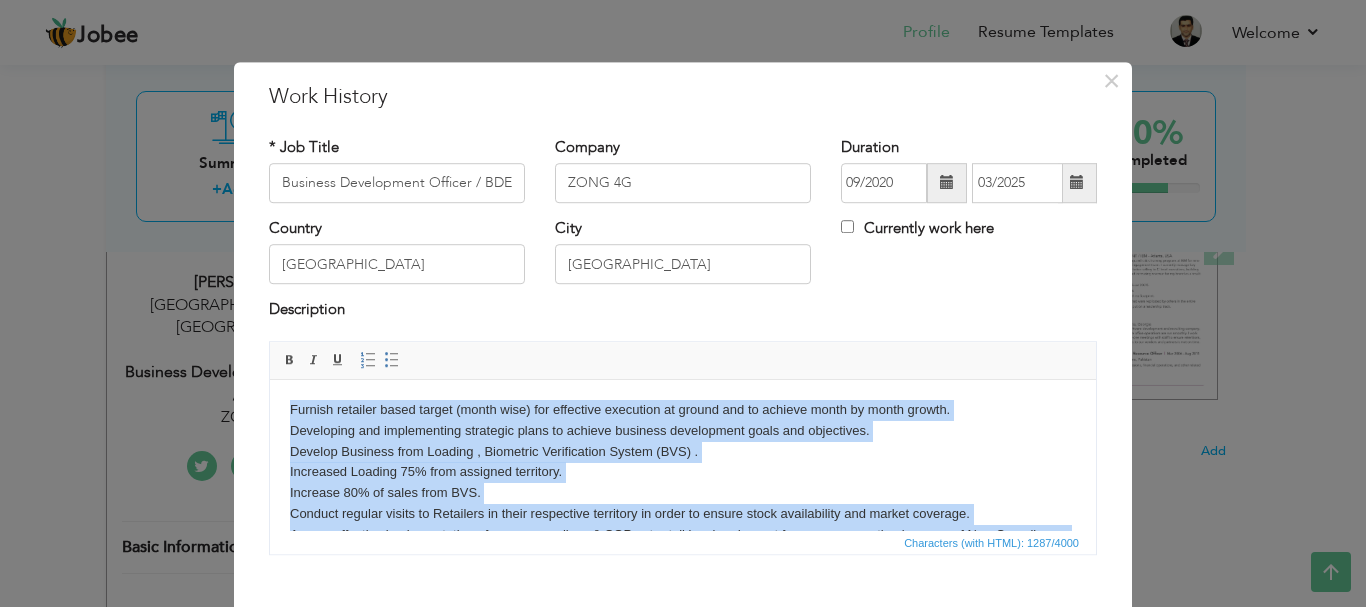 drag, startPoint x: 570, startPoint y: 494, endPoint x: 368, endPoint y: 551, distance: 209.88806 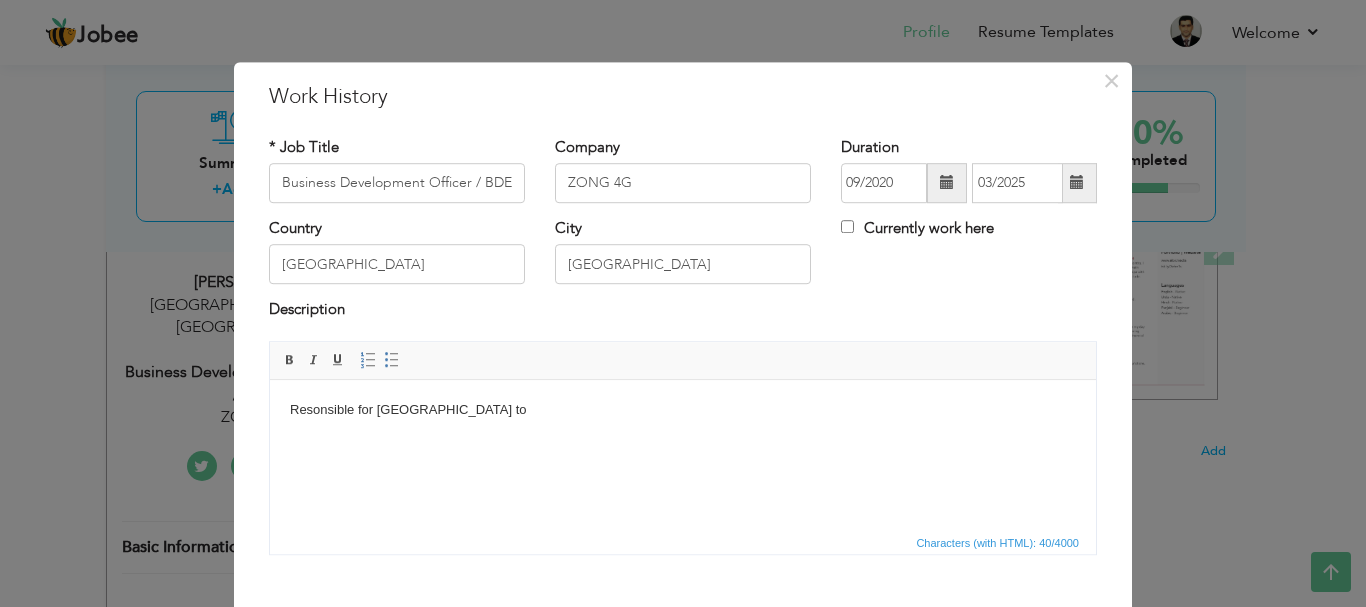 click on "×
Work History
* Job Title
Business Development Officer / BDE / BDO
Company
ZONG 4G
Duration 09/2020 03/2025 Country" at bounding box center [683, 303] 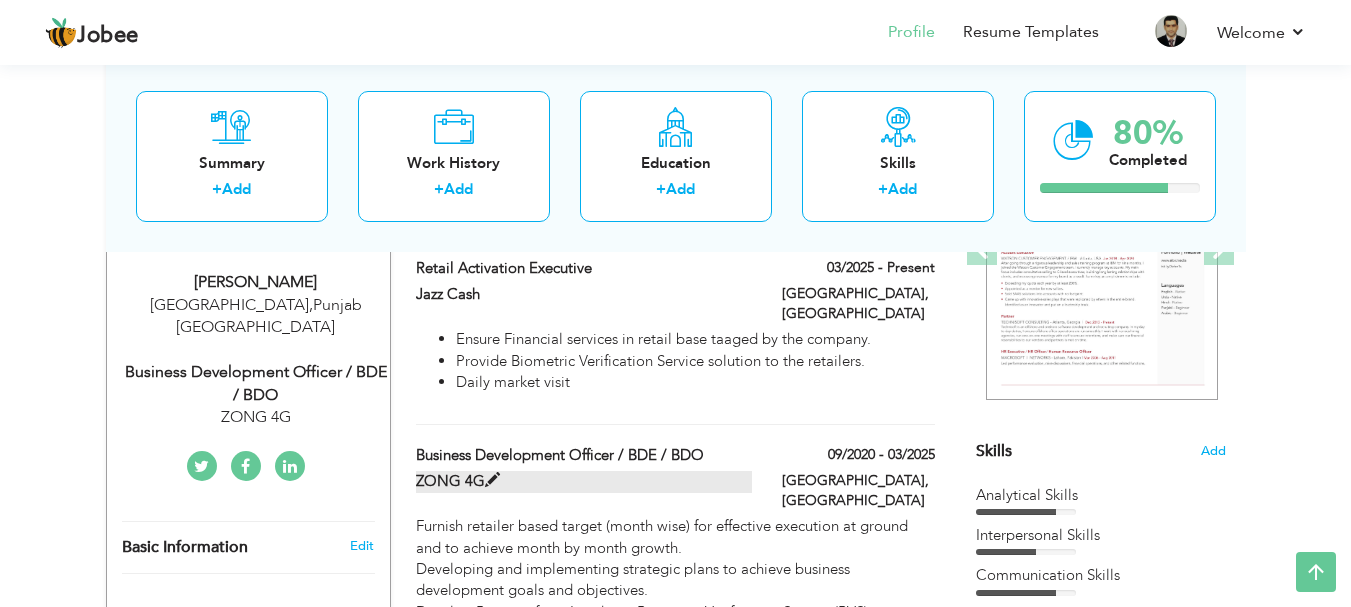 click on "ZONG 4G" at bounding box center [584, 481] 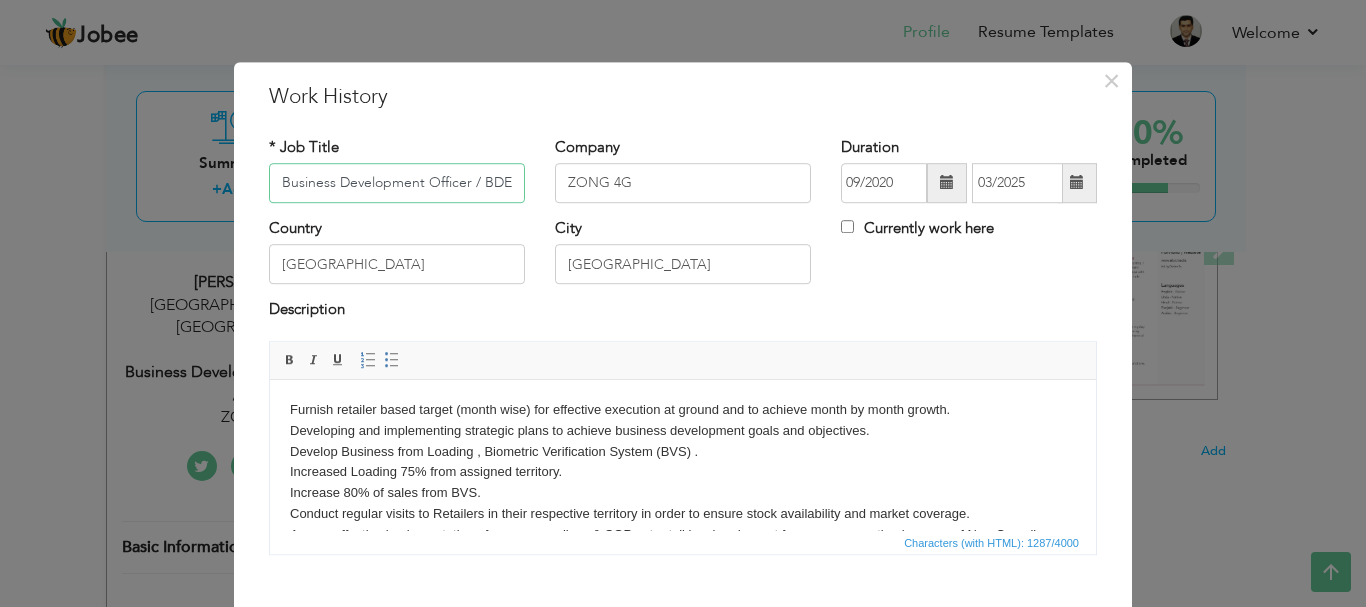 scroll, scrollTop: 0, scrollLeft: 41, axis: horizontal 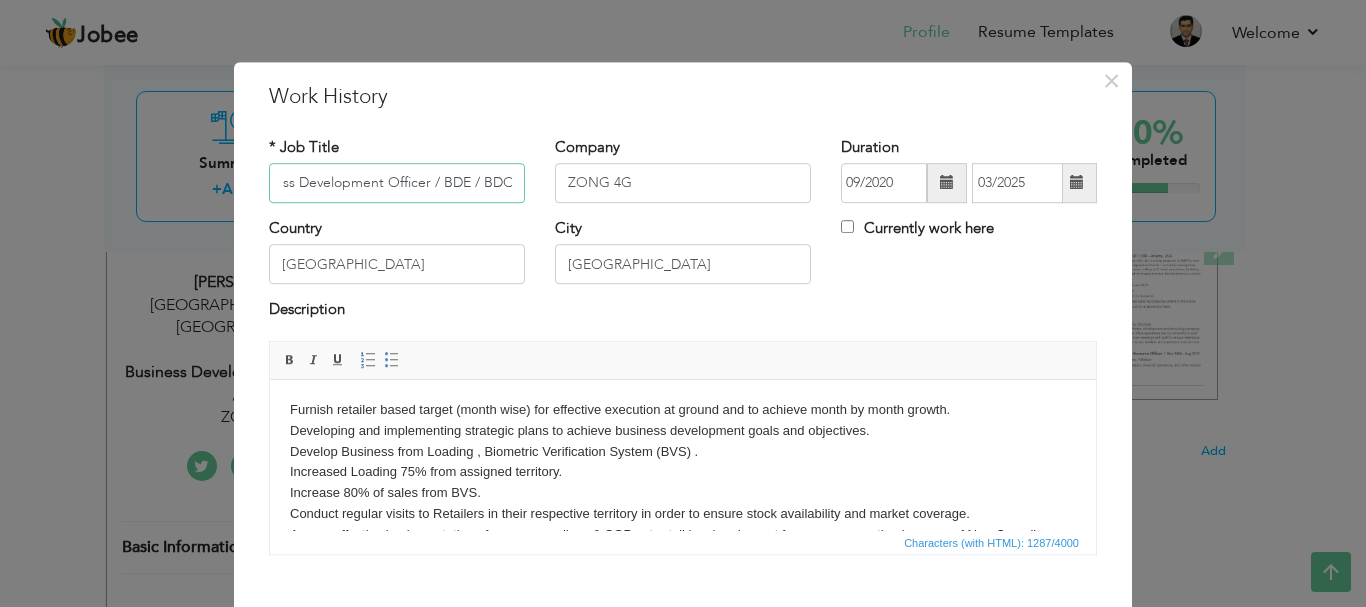 click on "Business Development Officer / BDE / BDO" at bounding box center [397, 183] 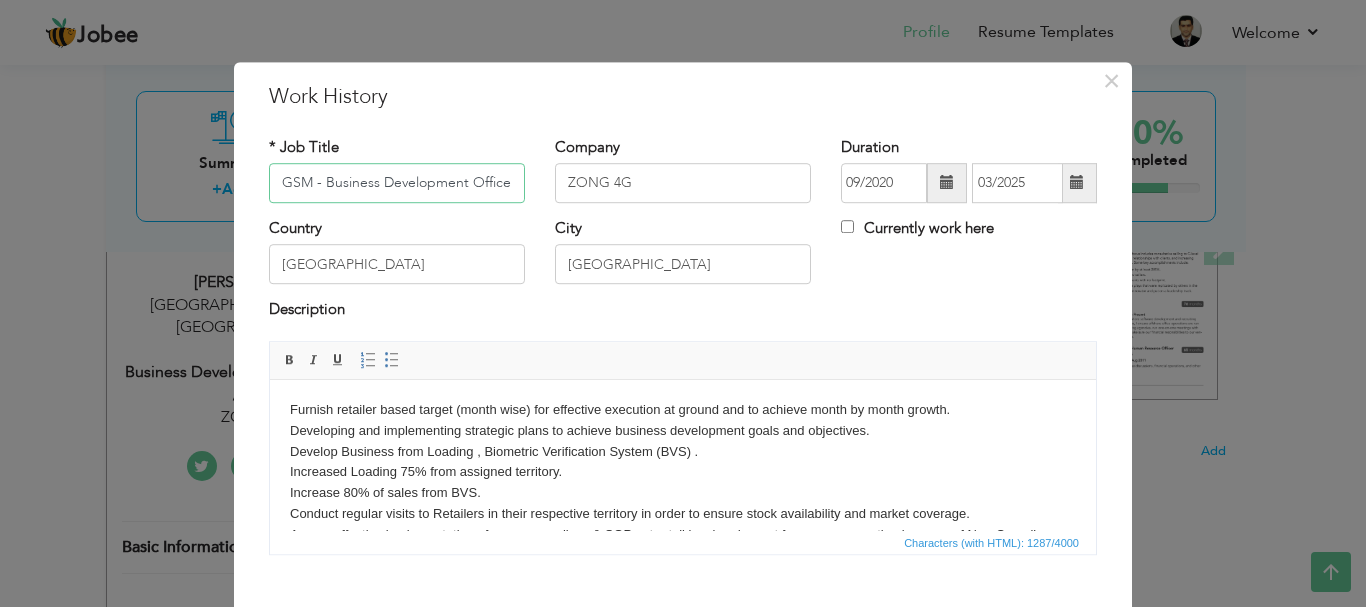 type on "GSM - Business Development Officer / BDE / BDO" 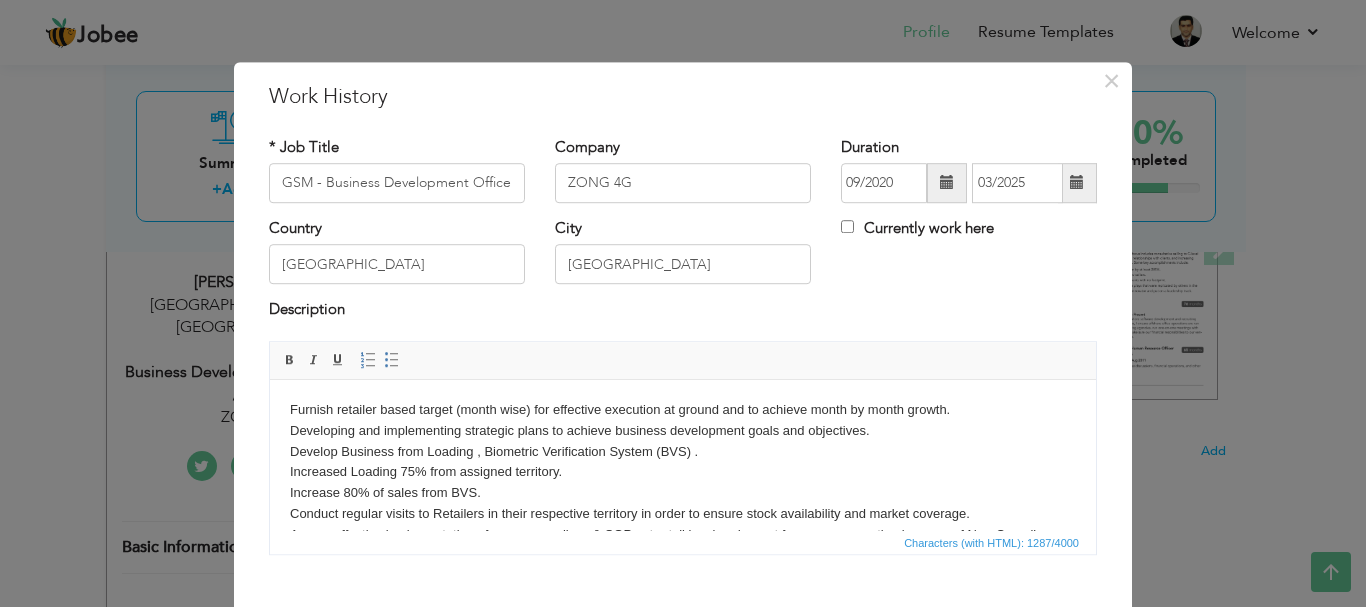 click on "Editor toolbars Basic Styles   Bold   Italic   Underline Paragraph   Insert/Remove Numbered List   Insert/Remove Bulleted List" at bounding box center [683, 361] 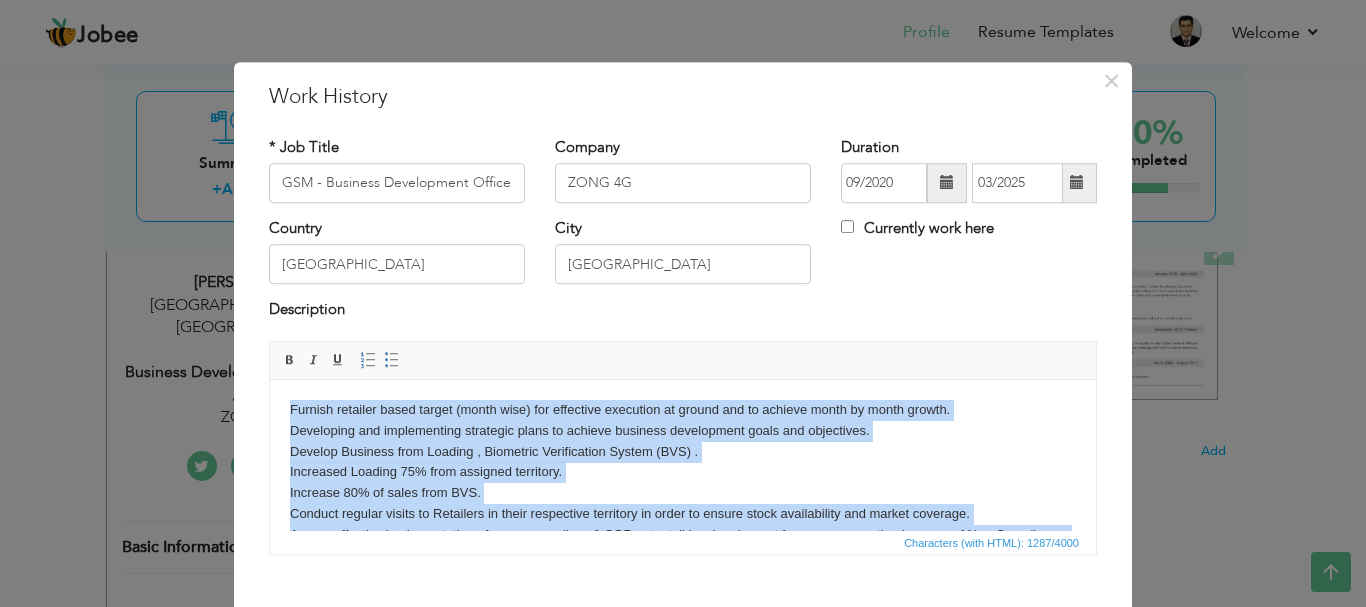 scroll, scrollTop: 223, scrollLeft: 0, axis: vertical 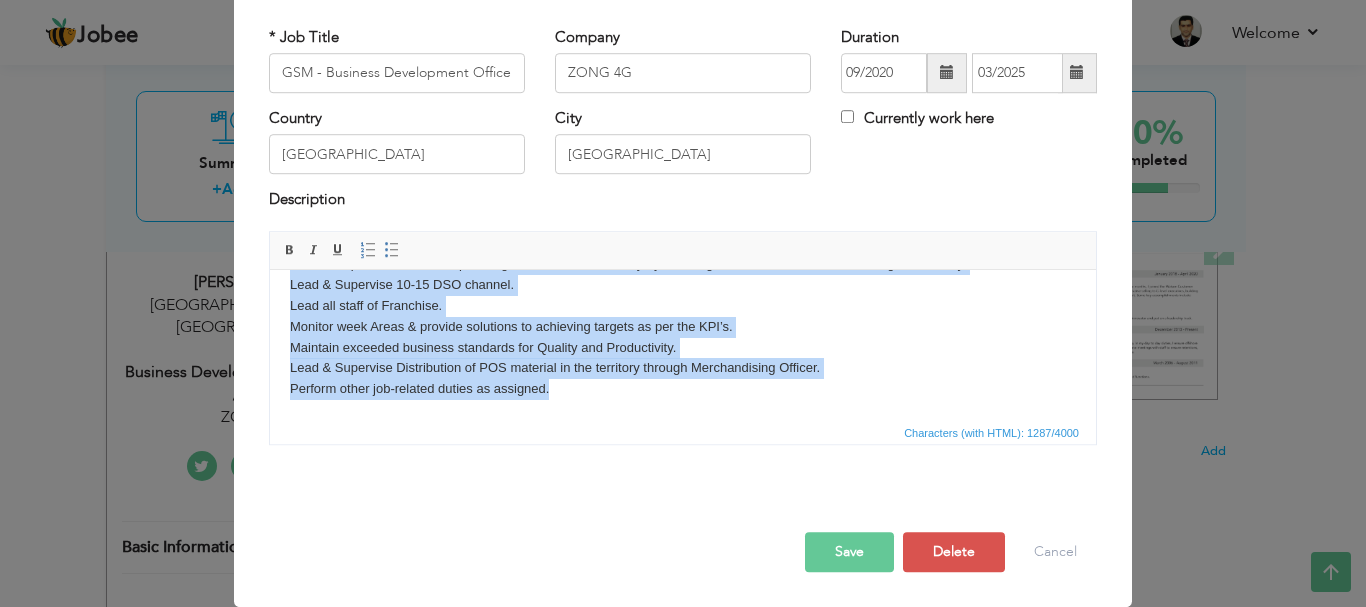 drag, startPoint x: 288, startPoint y: 286, endPoint x: 676, endPoint y: 632, distance: 519.86536 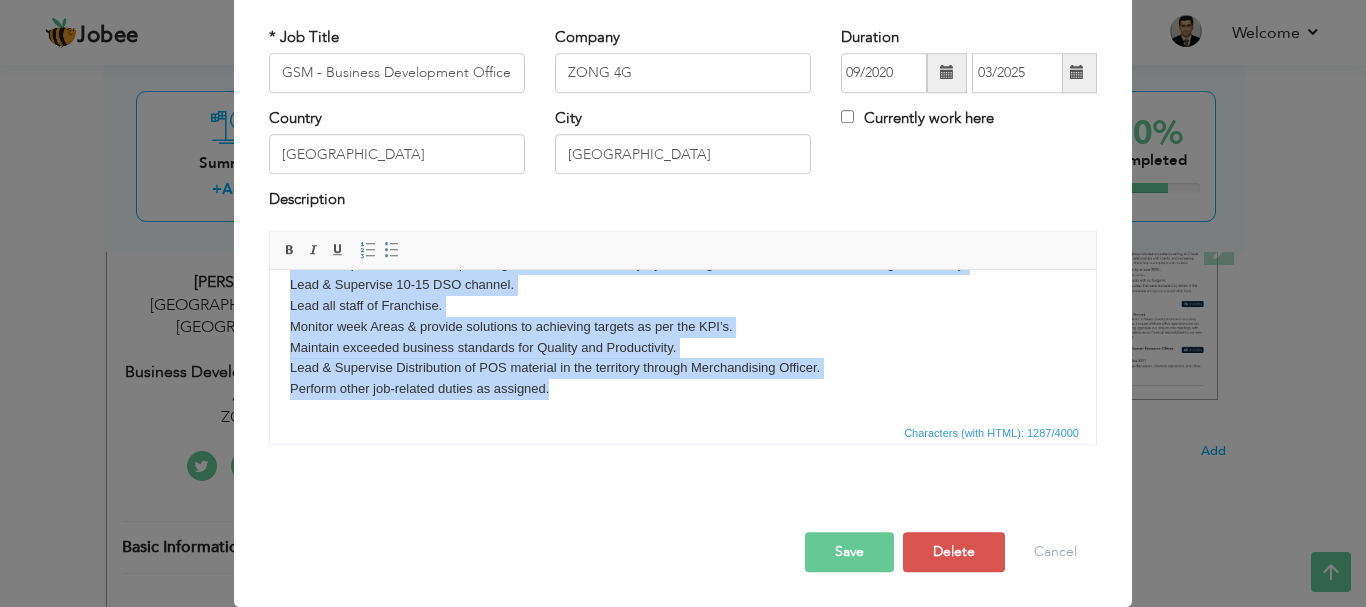 type 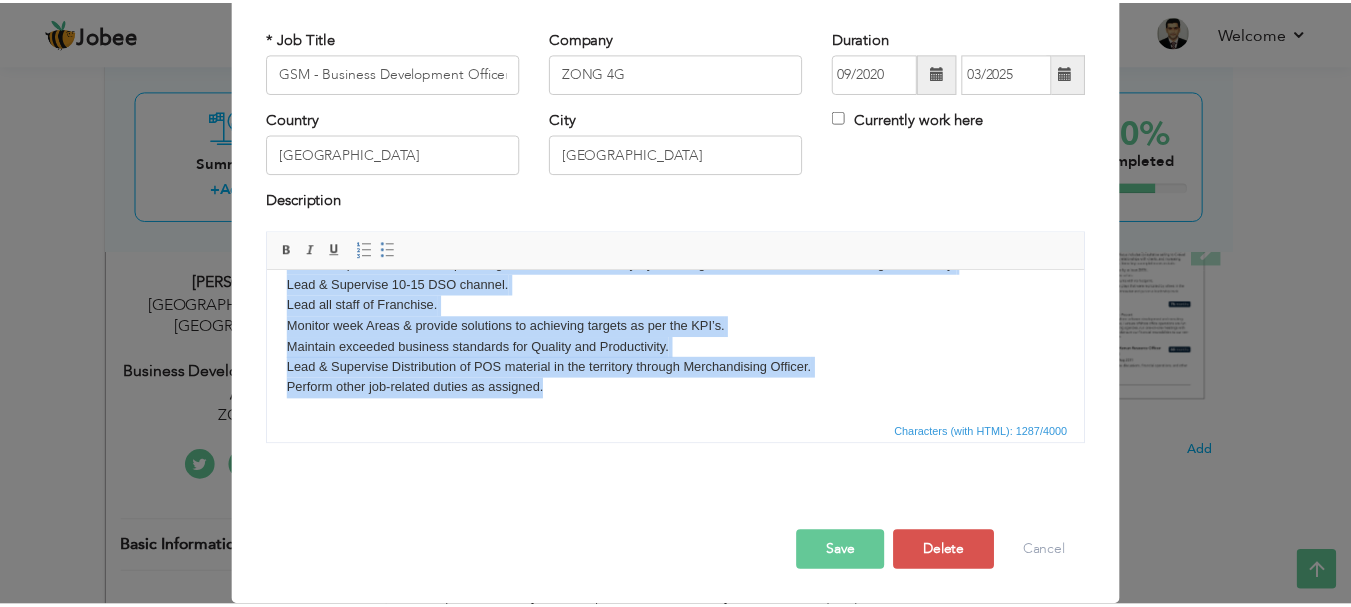 scroll, scrollTop: 0, scrollLeft: 0, axis: both 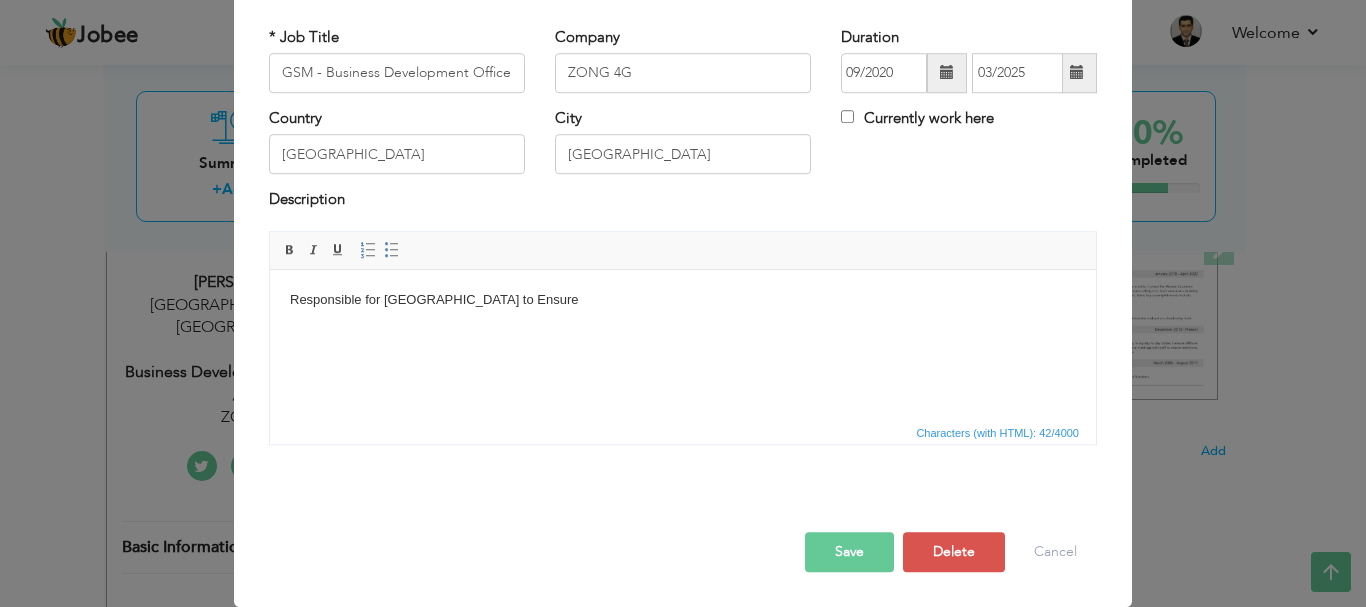 click on "Responsible for [GEOGRAPHIC_DATA] to Ensure" at bounding box center [683, 299] 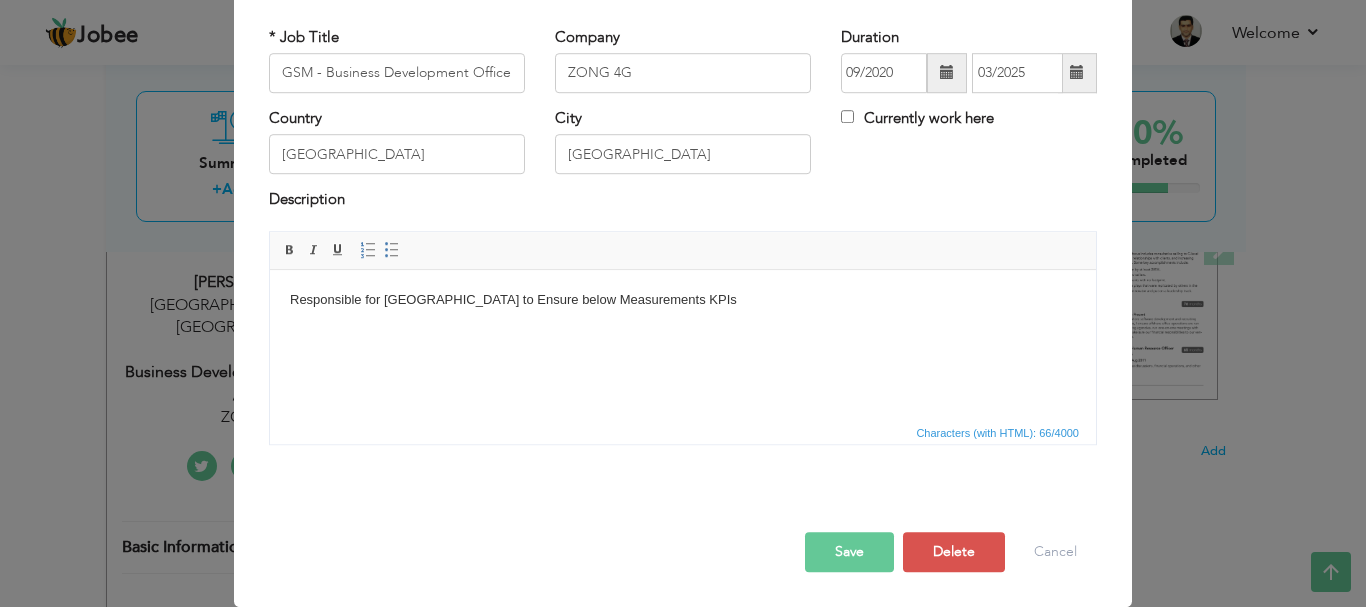 click on "Responsible for [GEOGRAPHIC_DATA] to Ensure below Measurements KPIs" at bounding box center (683, 299) 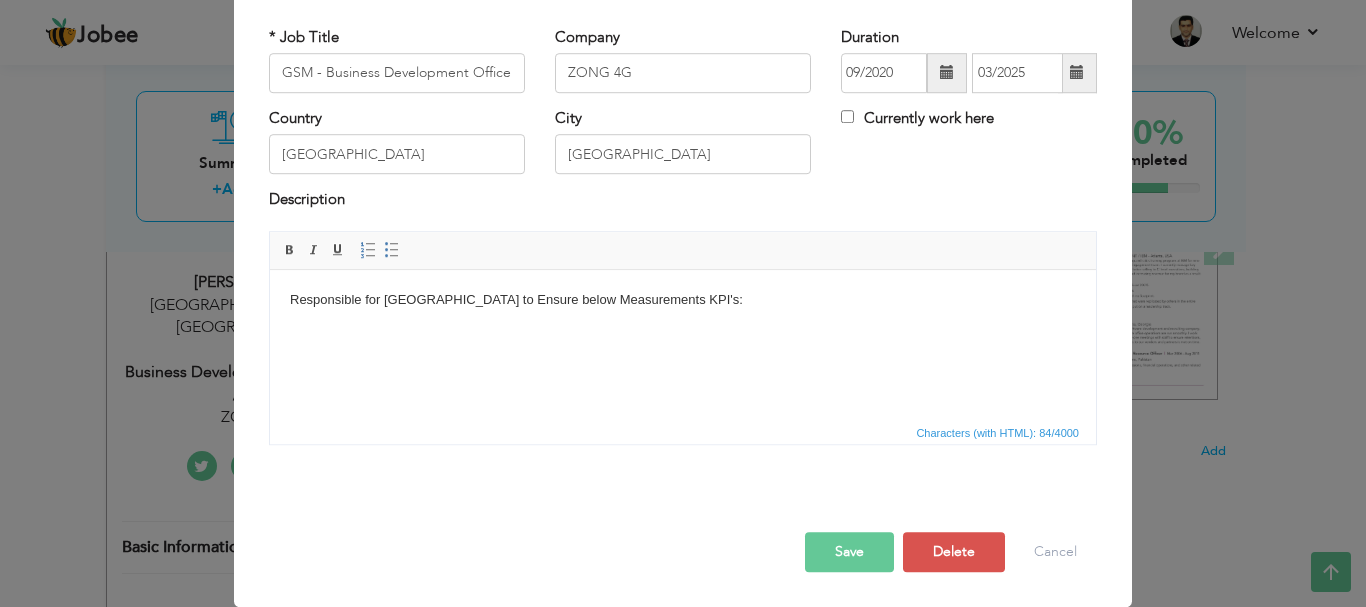 click on "Responsible for [GEOGRAPHIC_DATA] to Ensure below Measurements KPI's: ​​​​​​​" at bounding box center (683, 310) 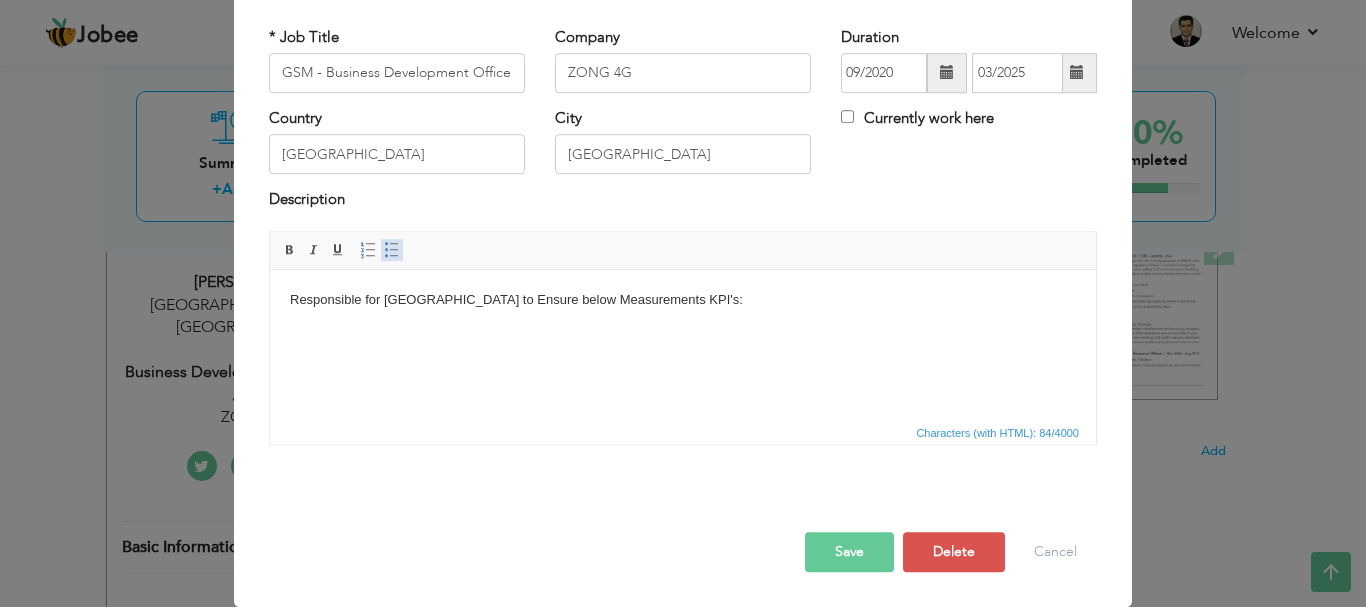 click at bounding box center [392, 250] 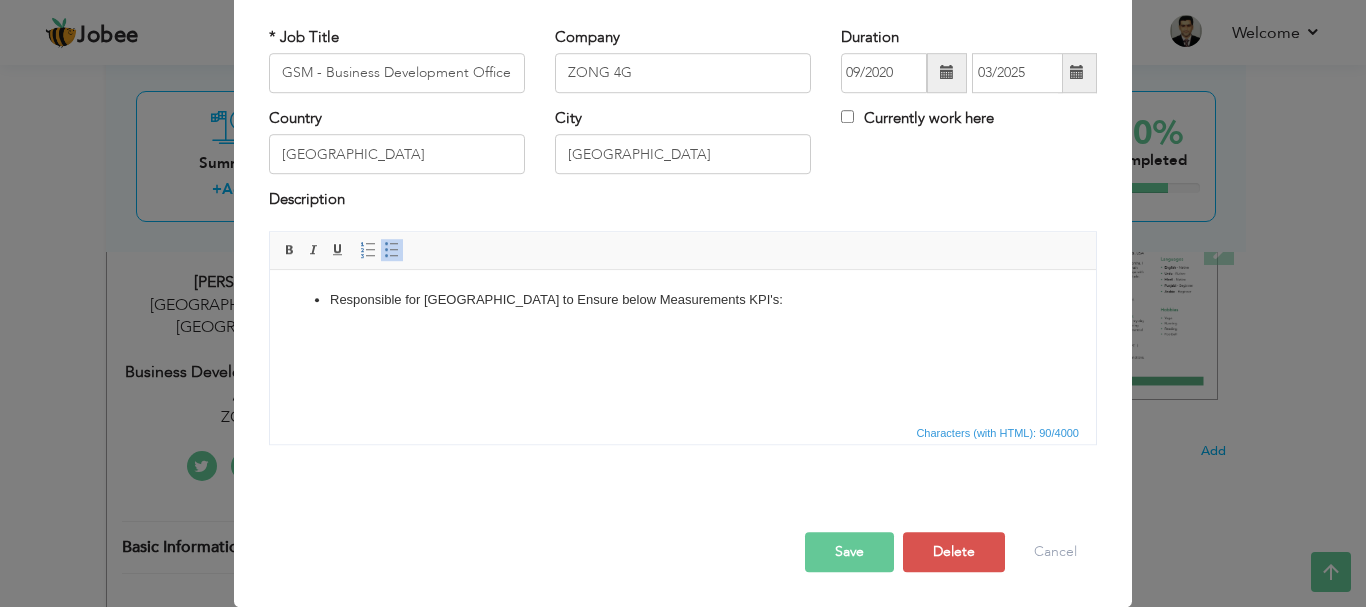 click at bounding box center [392, 250] 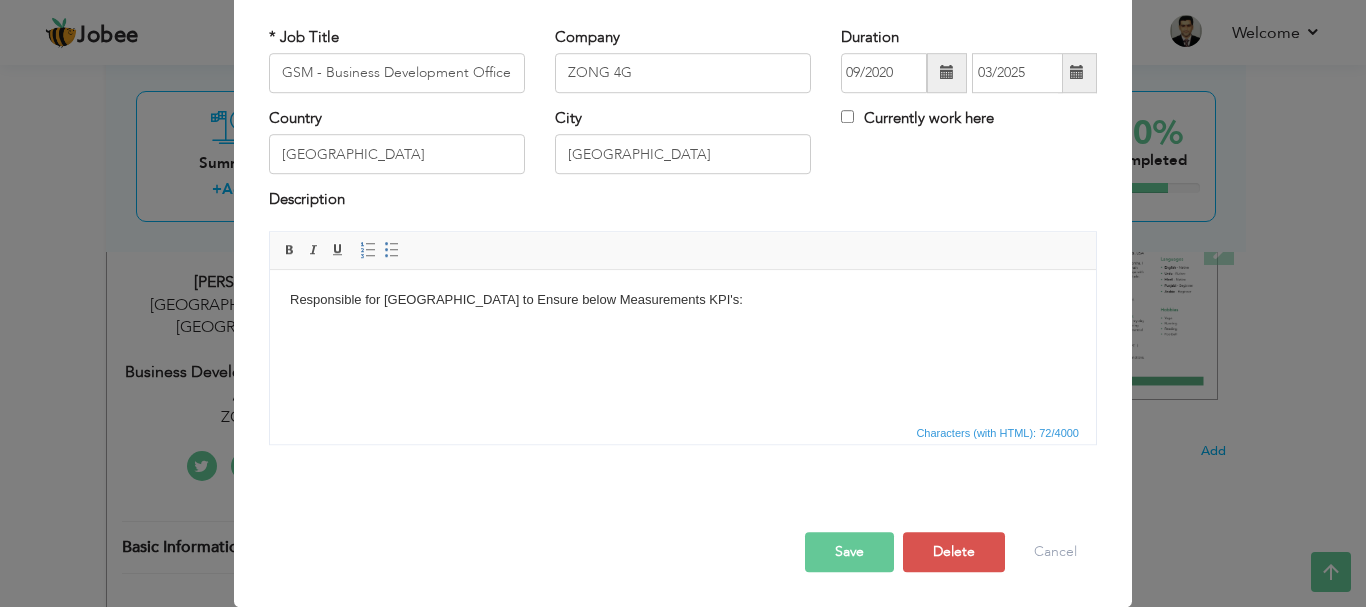 click on "Responsible for [GEOGRAPHIC_DATA] to Ensure below Measurements KPI's:" at bounding box center [683, 299] 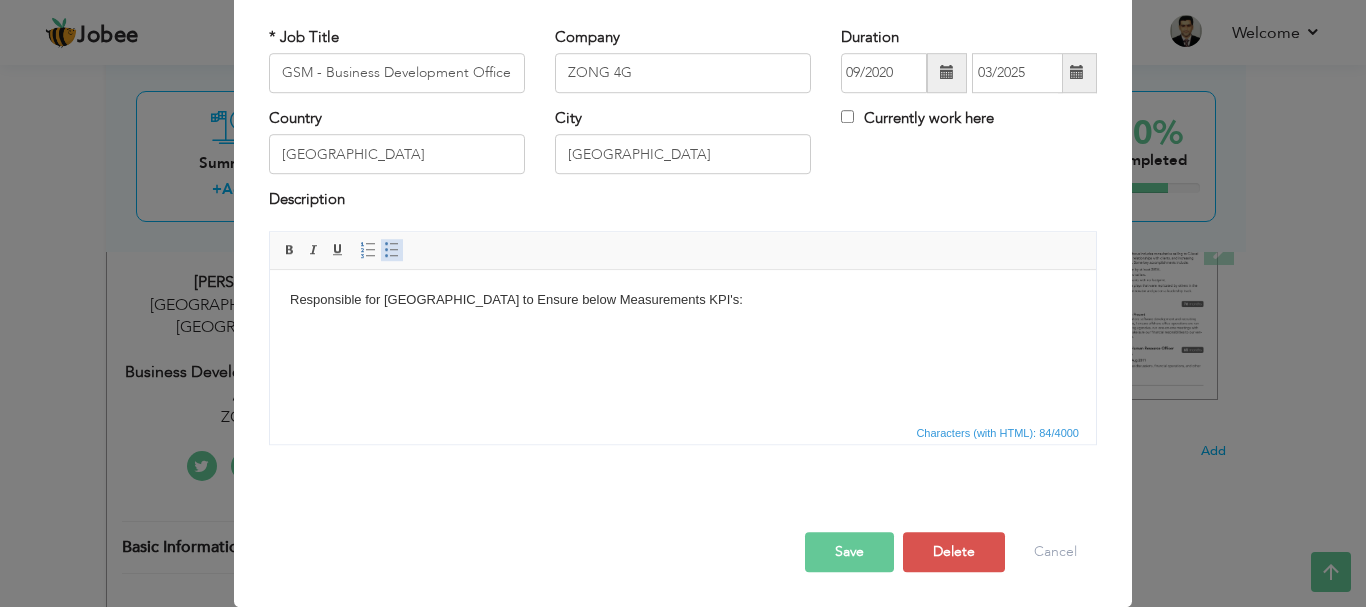 click on "Insert/Remove Bulleted List" at bounding box center [392, 250] 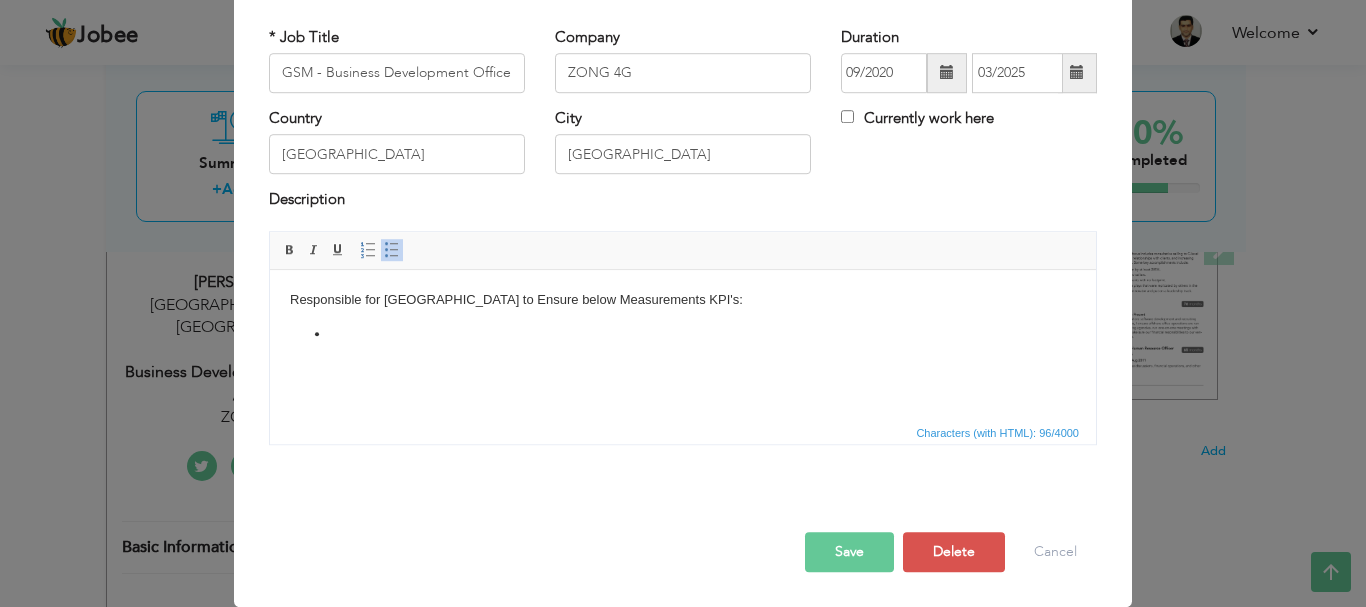 click at bounding box center (683, 333) 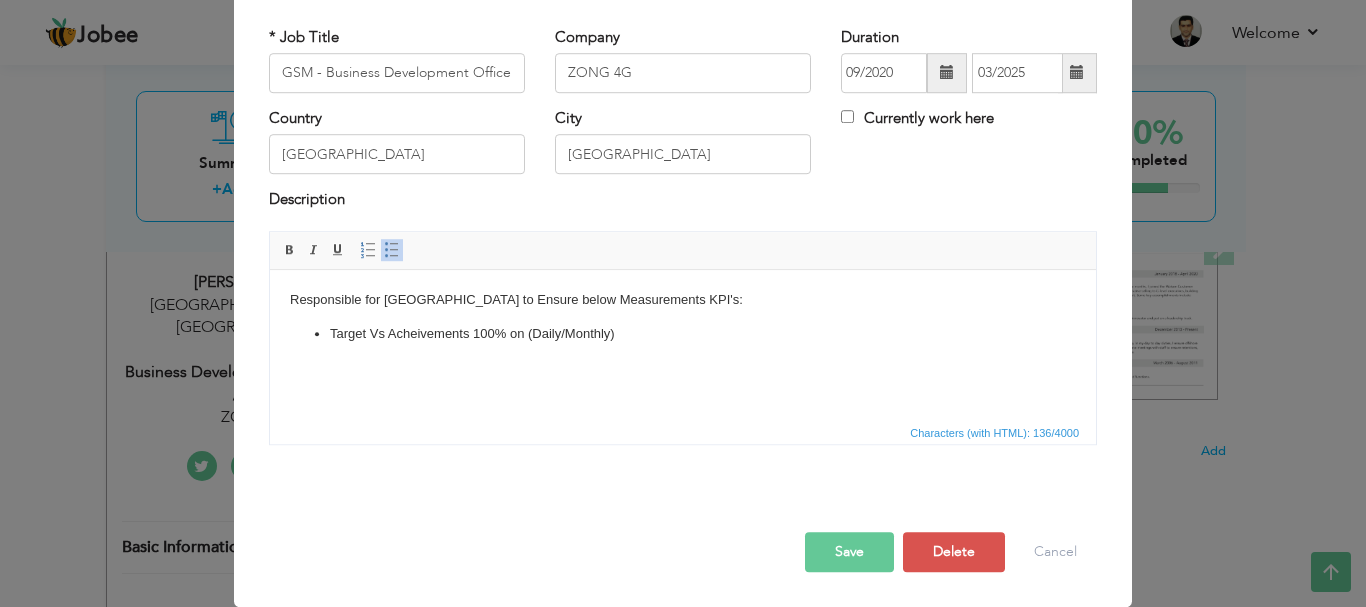click on "Target Vs Acheivements 100% on (Daily/Monthly )" at bounding box center (683, 333) 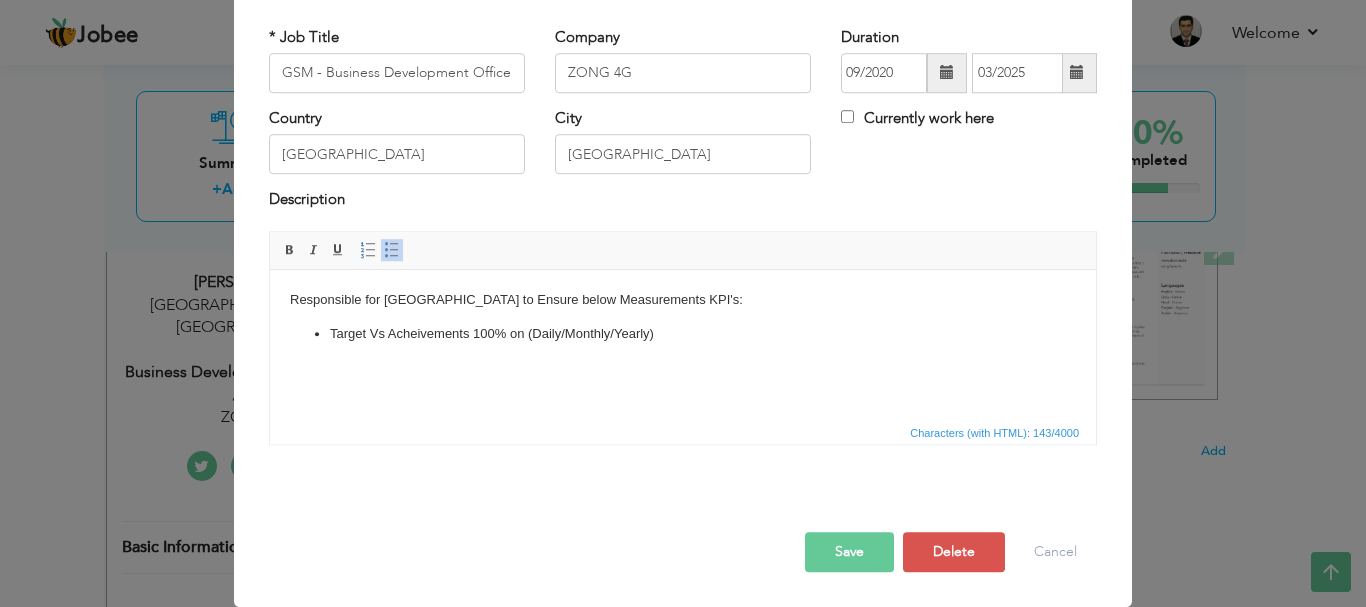 click on "* Job Title
GSM - Business Development Officer / BDE / BDO
Company
ZONG 4G
Duration
09/2020 03/2025 Currently work here" at bounding box center (683, 243) 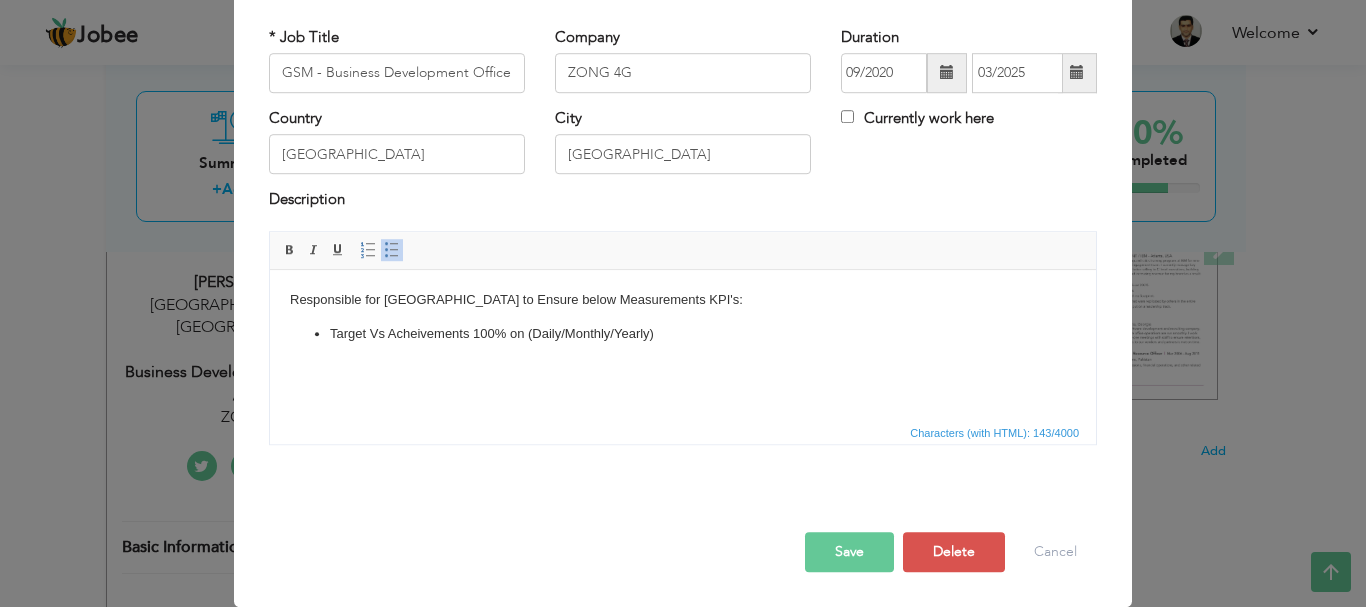 click on "Target Vs Acheivements 100% on (Daily/Monthly/Yearly)" at bounding box center (683, 333) 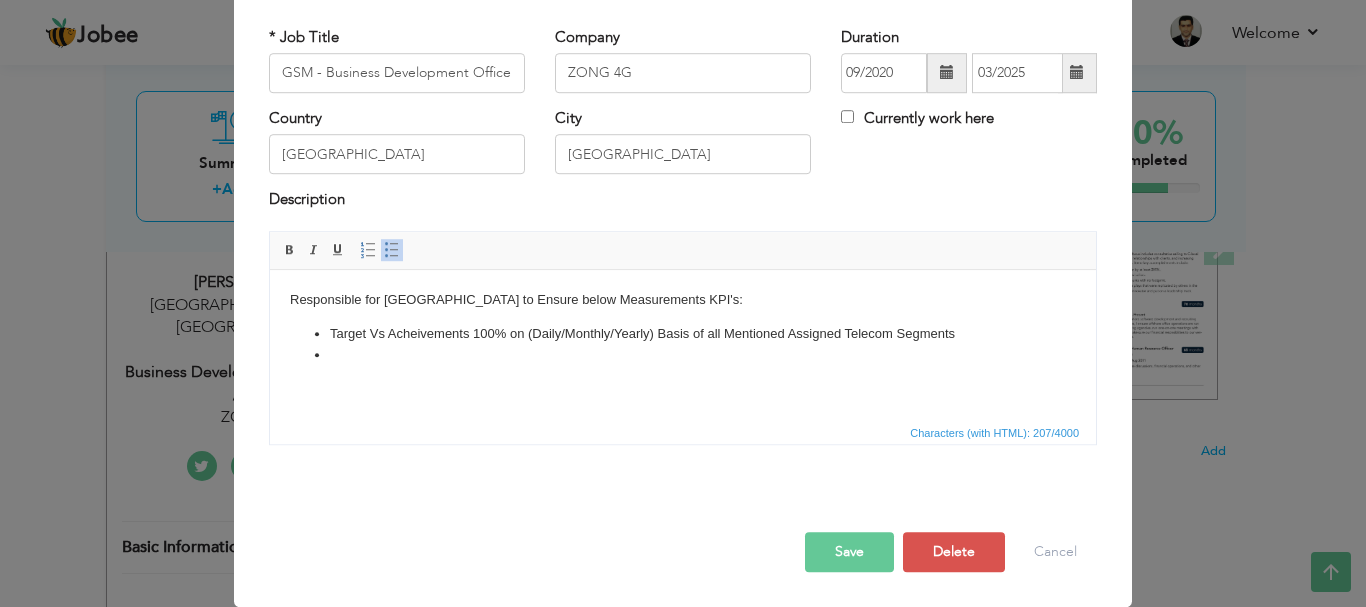 click on "Save" at bounding box center (849, 552) 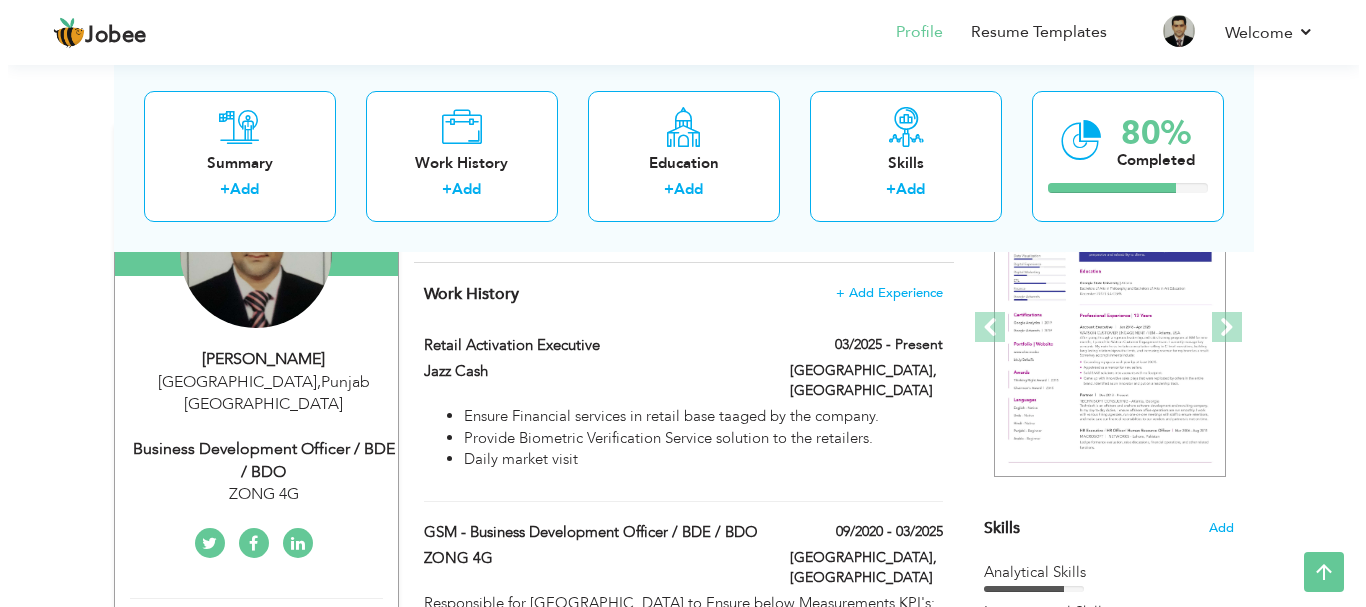 scroll, scrollTop: 248, scrollLeft: 0, axis: vertical 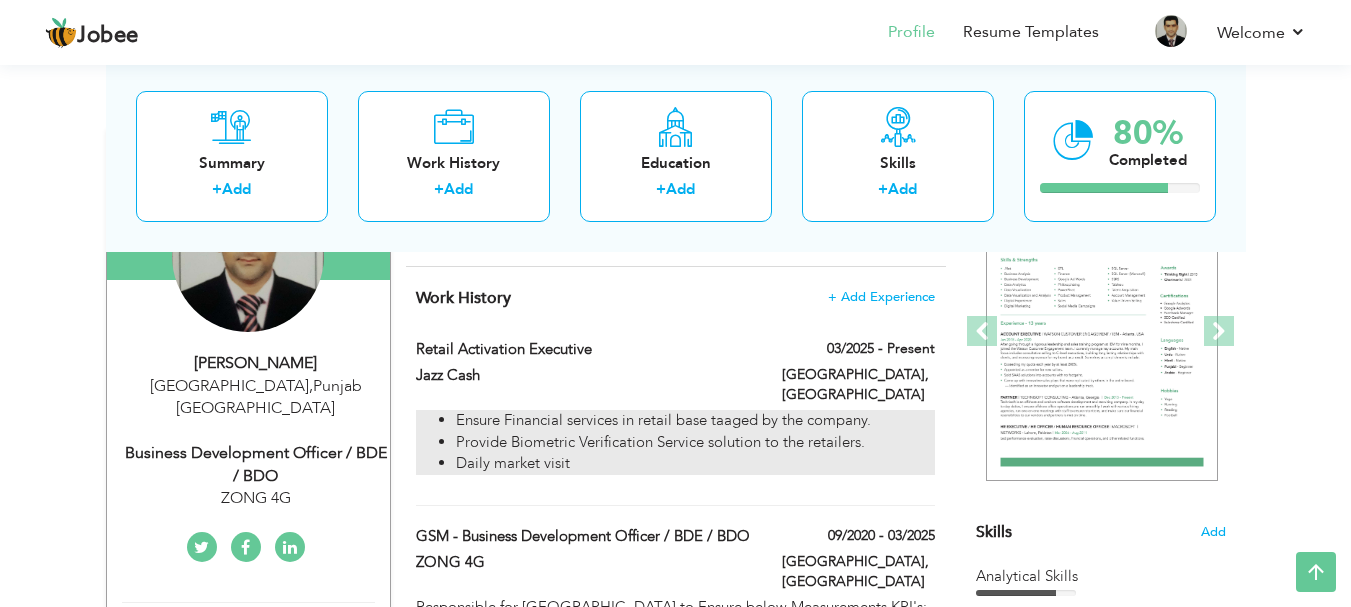 click on "Ensure Financial services in retail base taaged by the company." at bounding box center (695, 420) 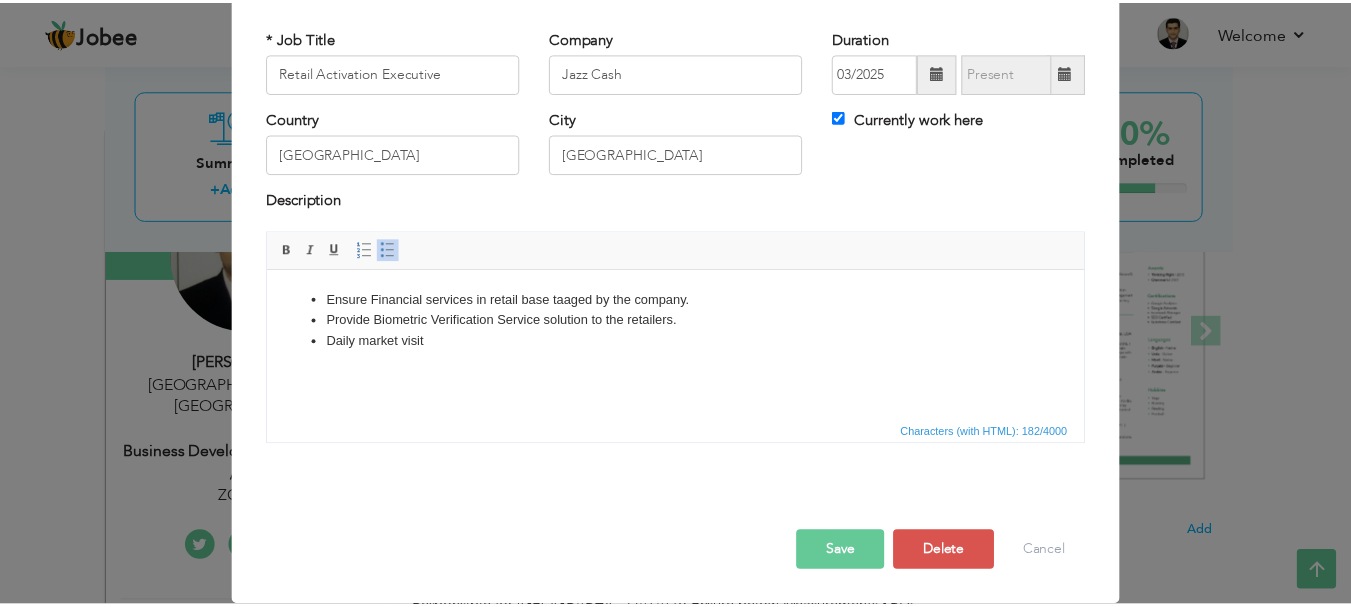 scroll, scrollTop: 0, scrollLeft: 0, axis: both 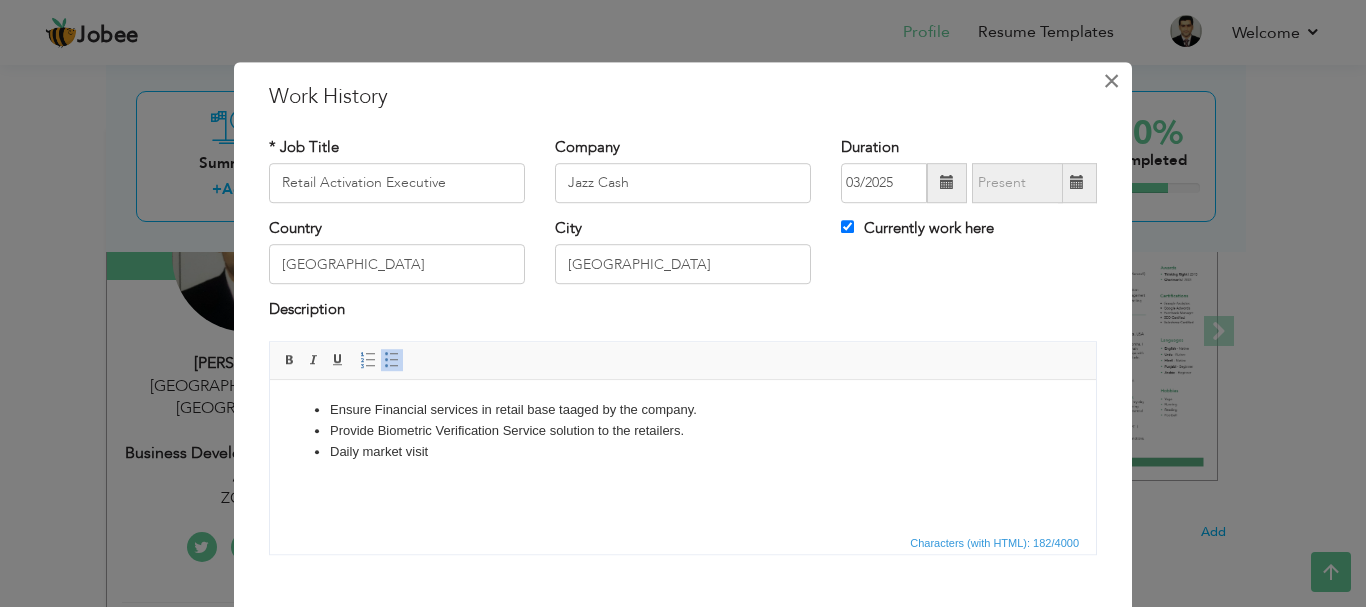 click on "×" at bounding box center (1111, 81) 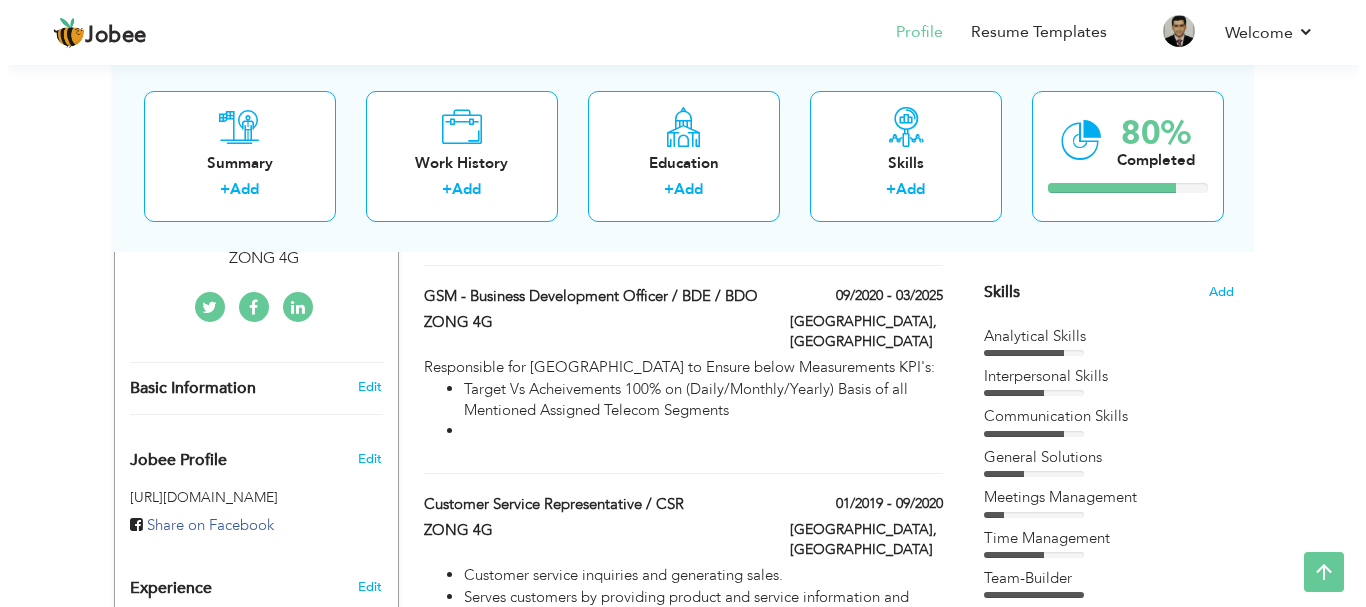 scroll, scrollTop: 467, scrollLeft: 0, axis: vertical 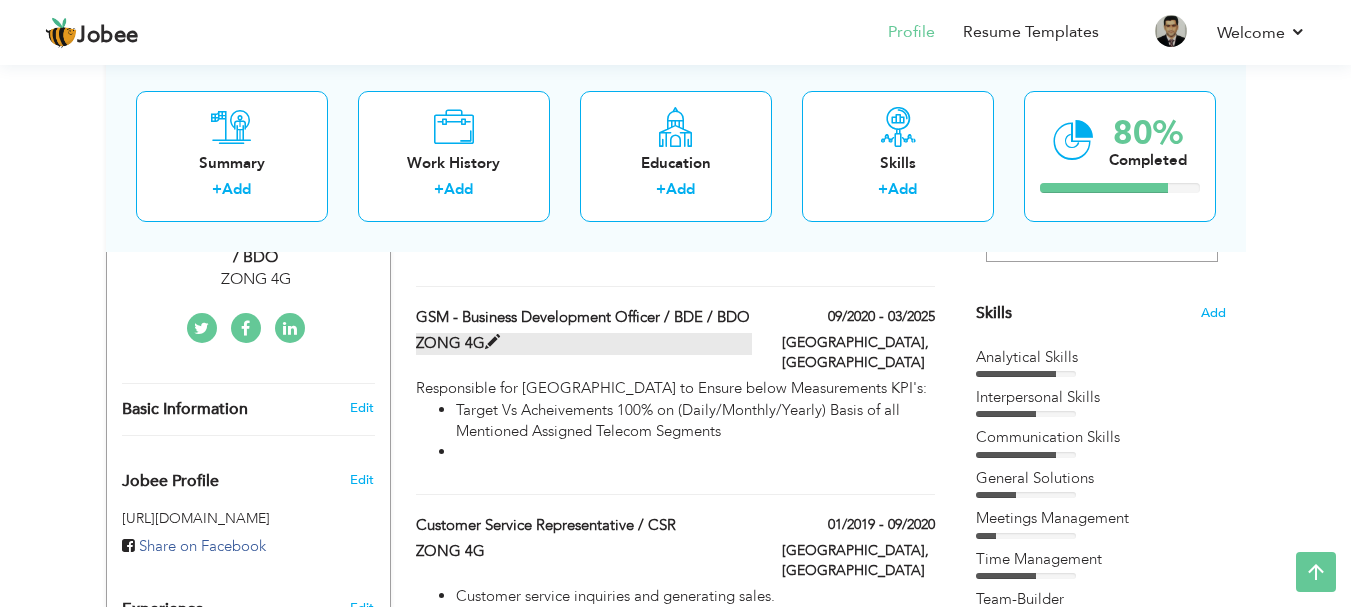 click at bounding box center [492, 342] 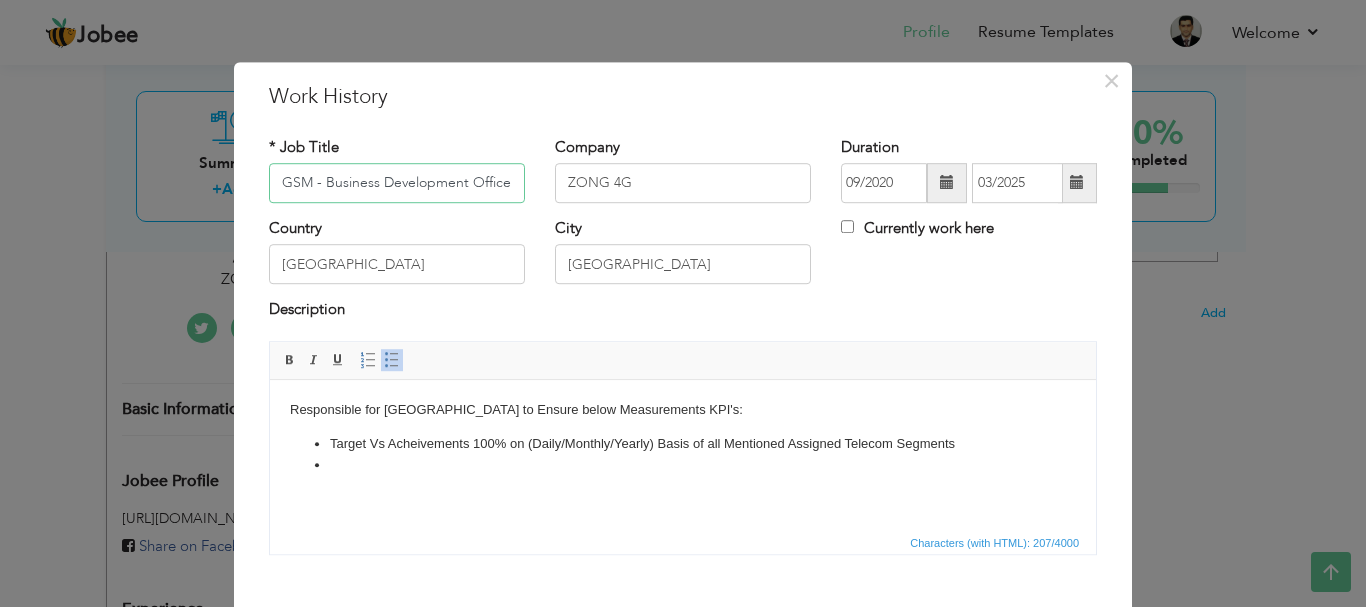 scroll, scrollTop: 0, scrollLeft: 84, axis: horizontal 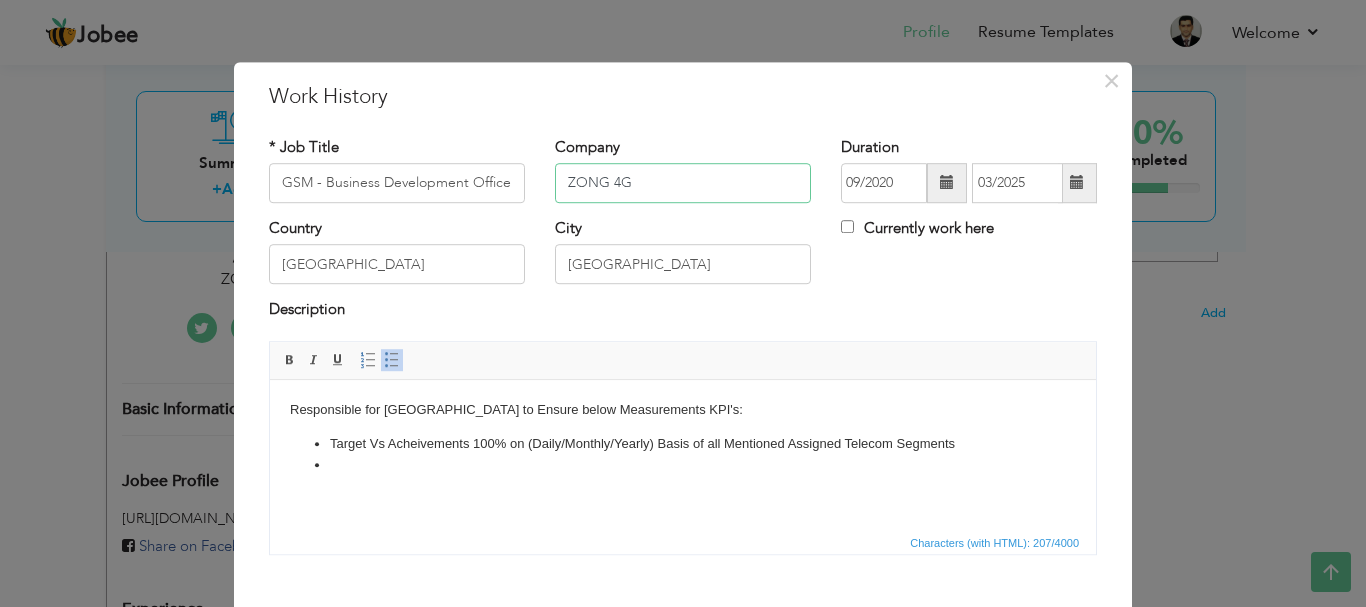 click on "ZONG 4G" at bounding box center [683, 183] 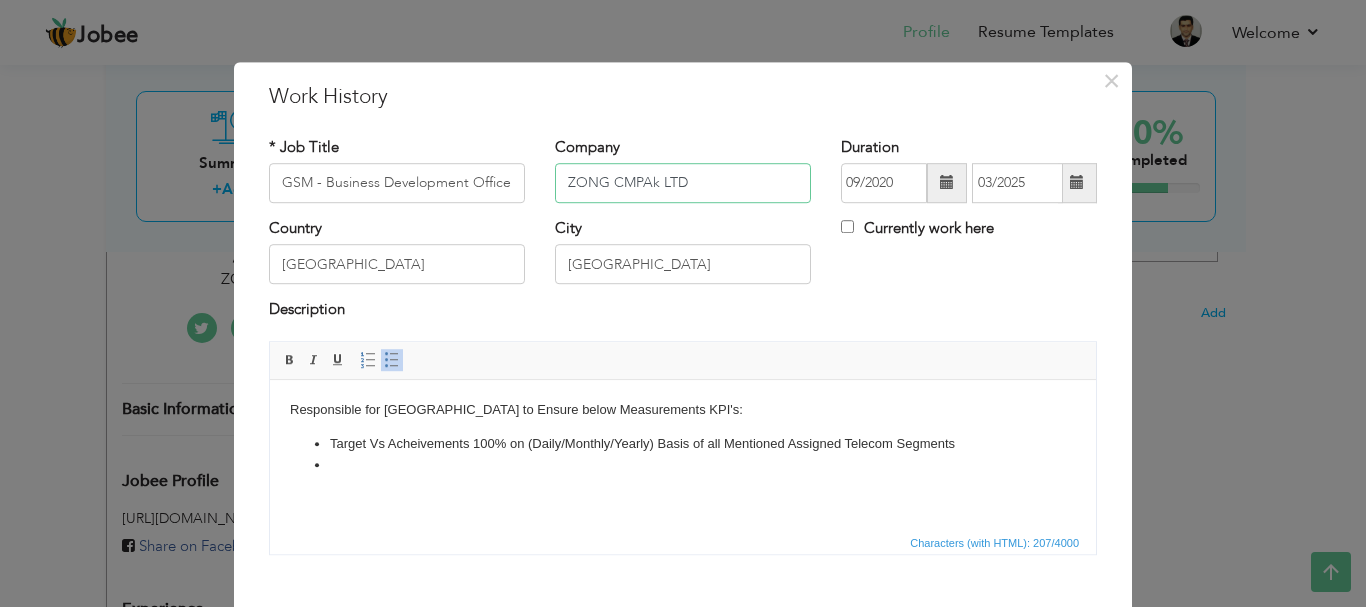 click on "ZONG CMPAk LTD" at bounding box center [683, 183] 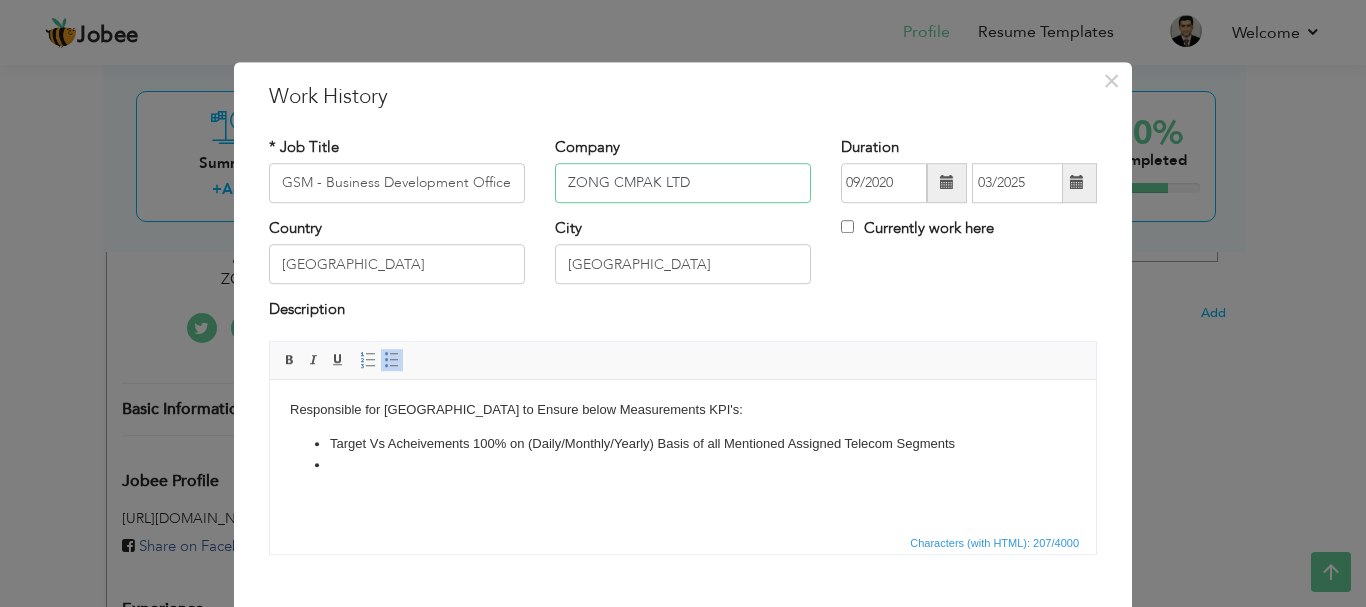 type on "ZONG CMPAK LTD" 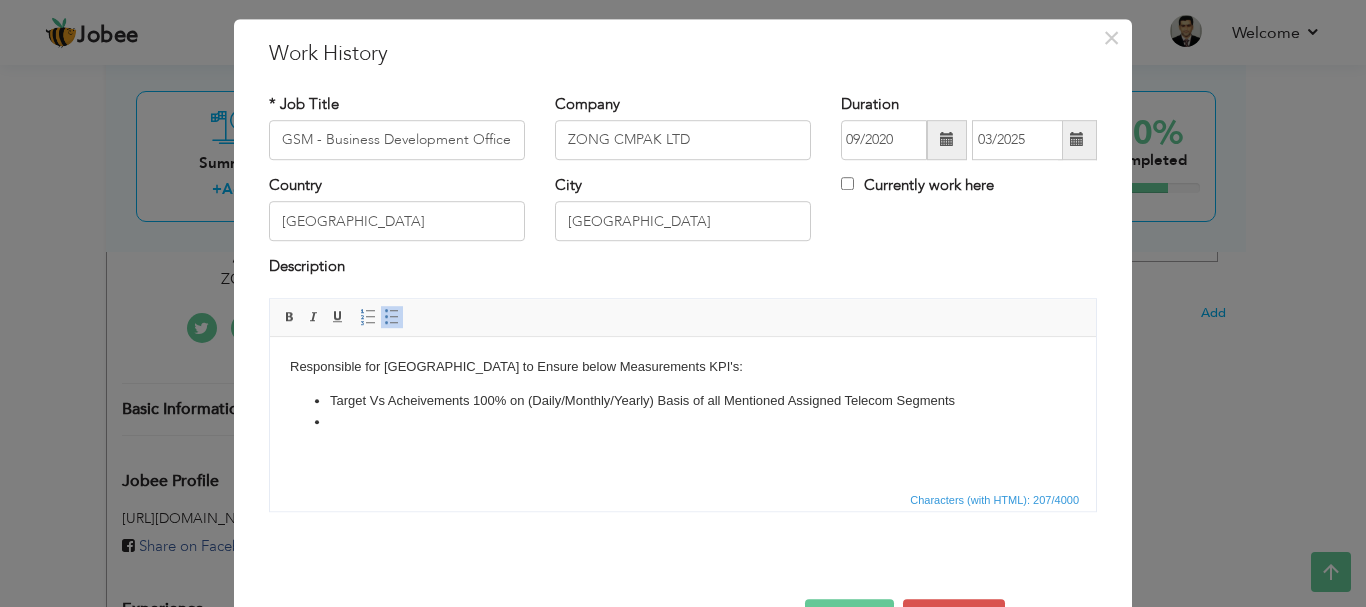 scroll, scrollTop: 110, scrollLeft: 0, axis: vertical 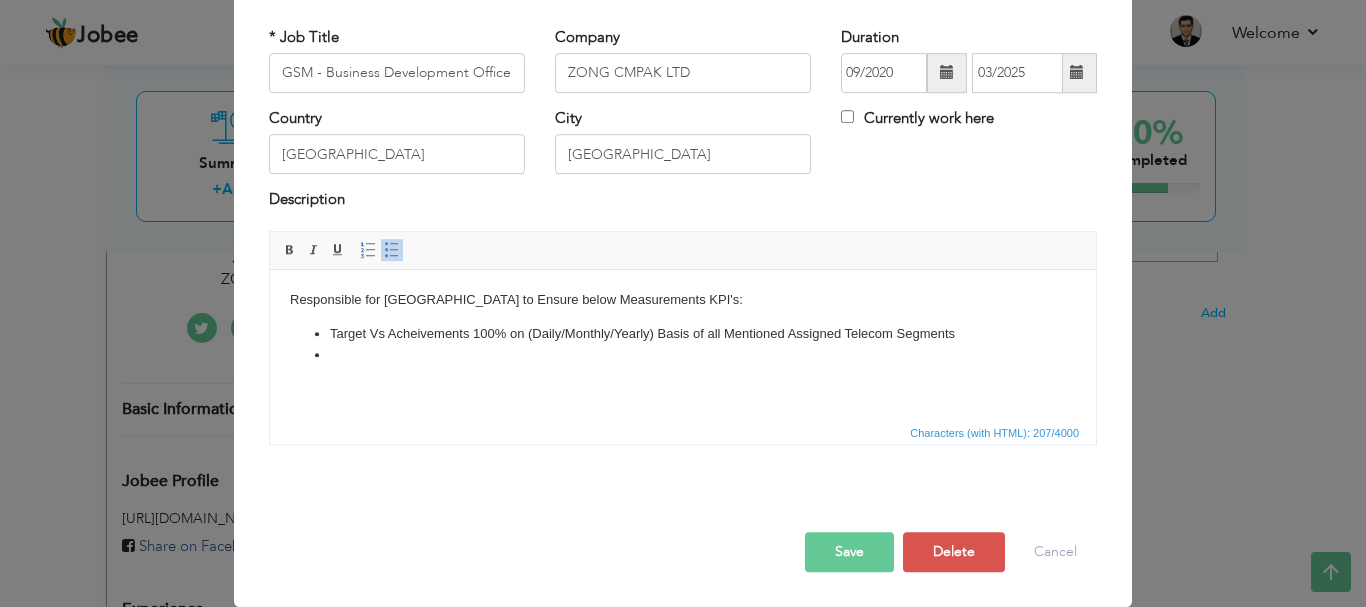 click on "Save" at bounding box center (849, 552) 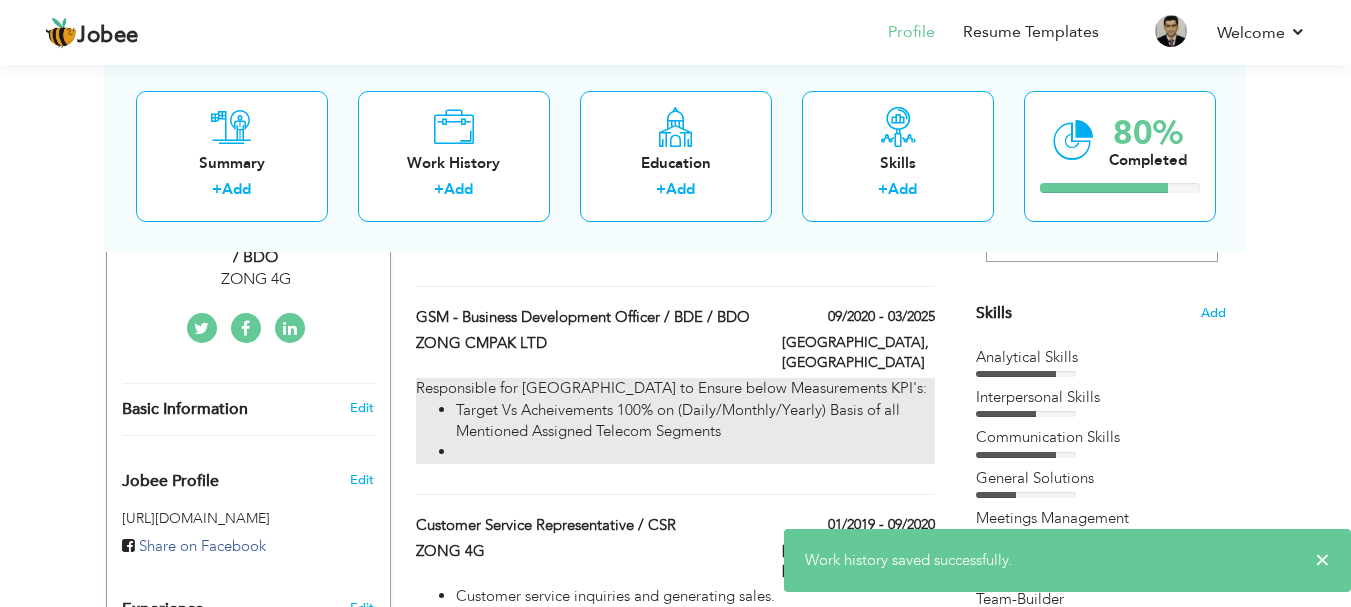 drag, startPoint x: 599, startPoint y: 413, endPoint x: 585, endPoint y: 422, distance: 16.643316 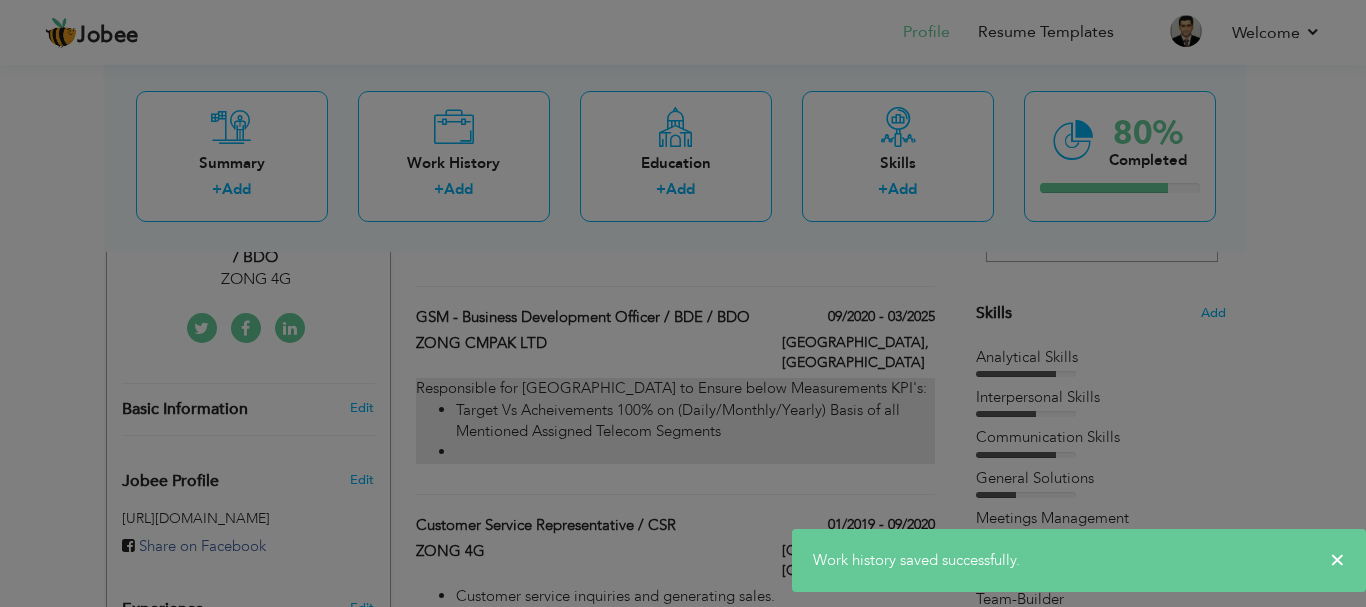 scroll, scrollTop: 0, scrollLeft: 0, axis: both 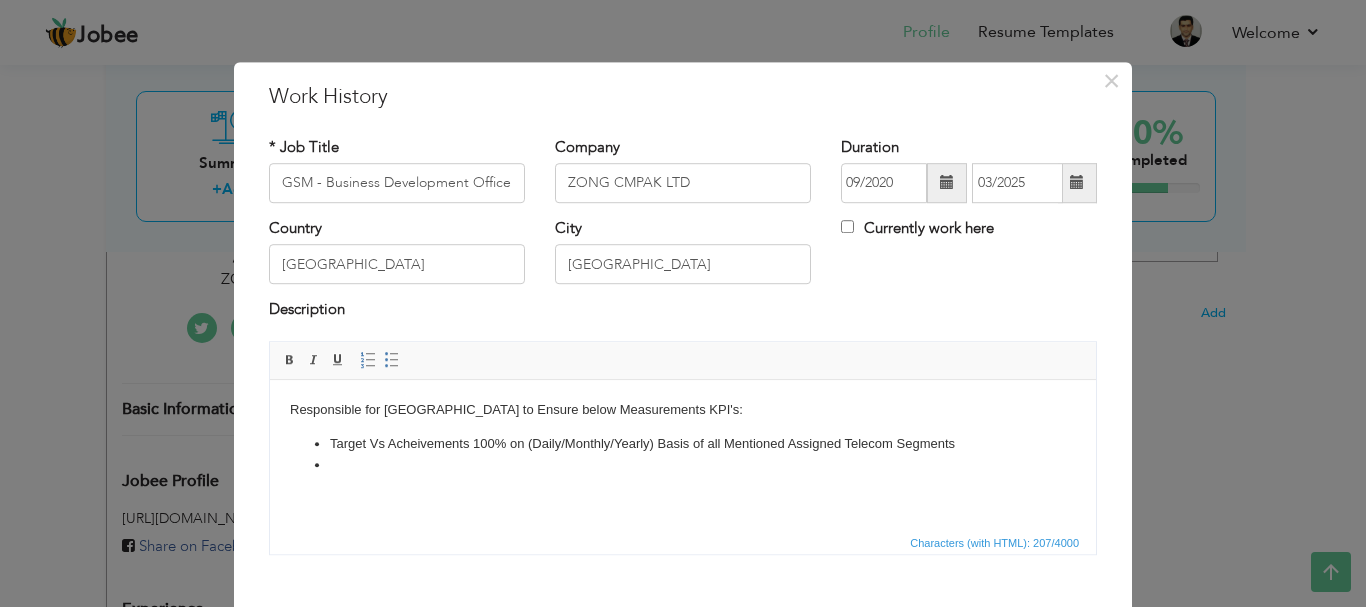 click at bounding box center (683, 464) 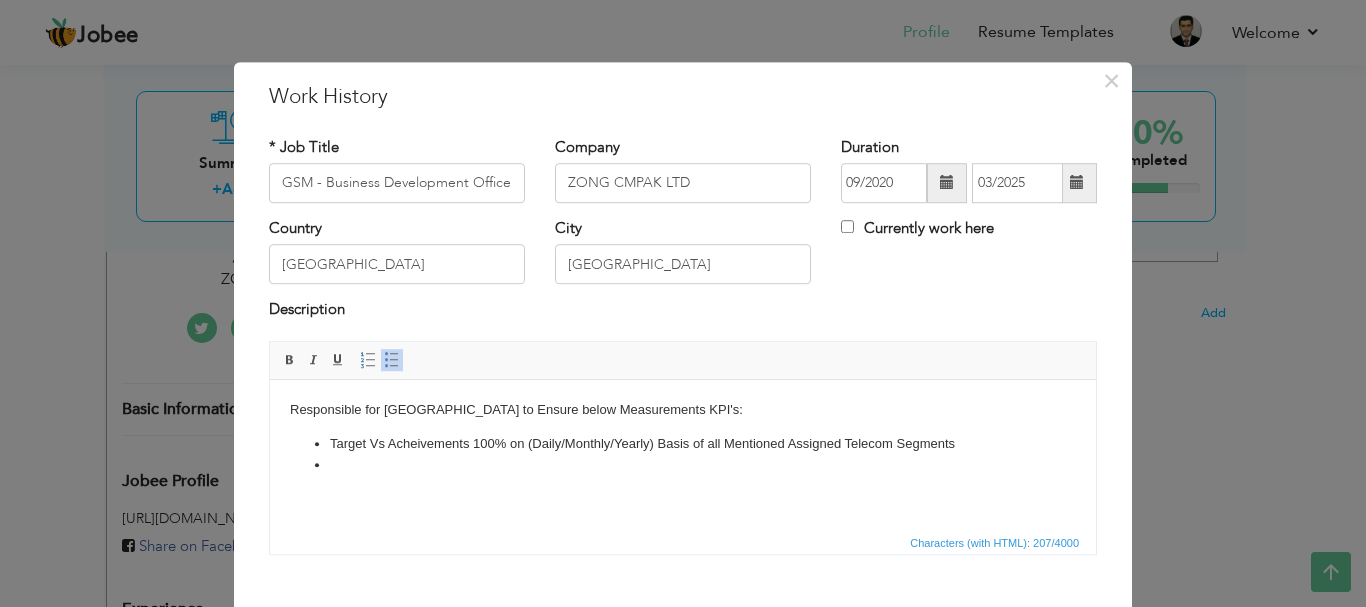 type 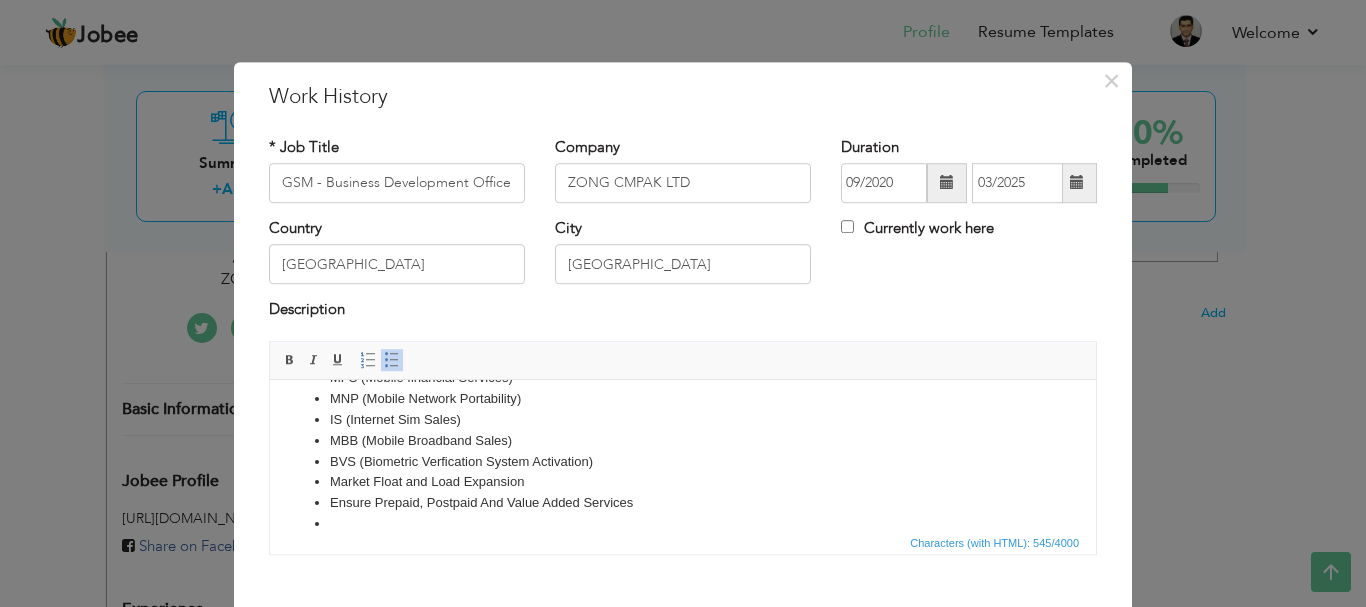 scroll, scrollTop: 108, scrollLeft: 0, axis: vertical 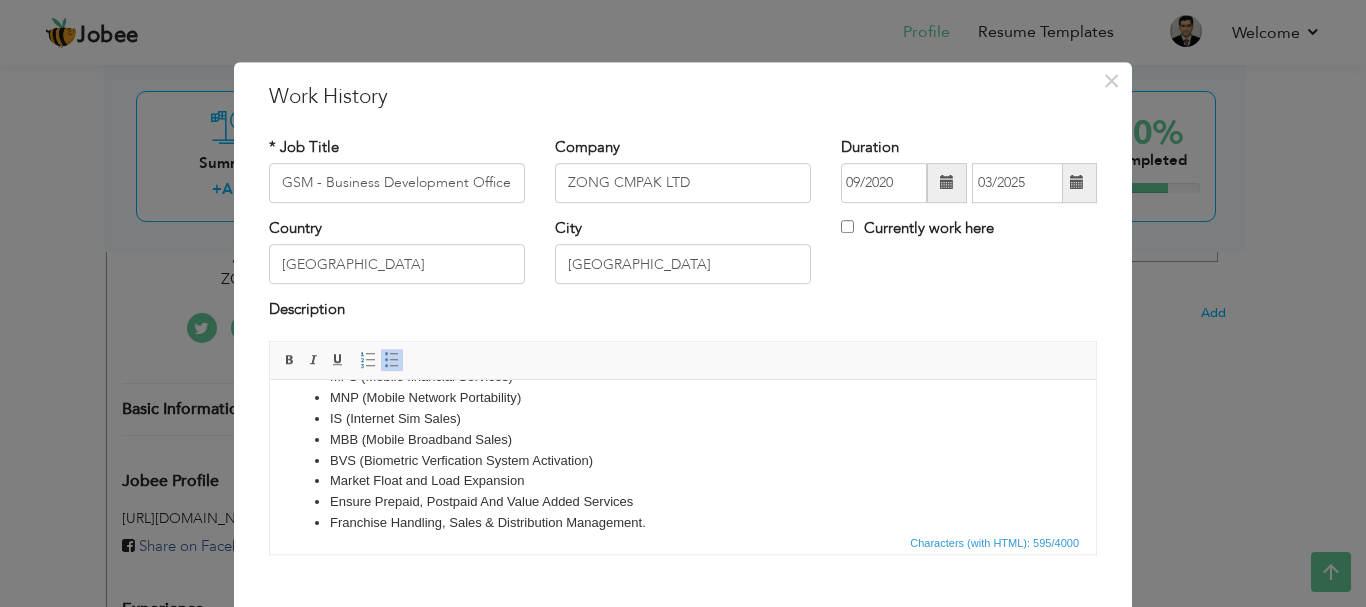 click on "Ensure Prepaid, Postpaid And Value Added Services" at bounding box center (683, 501) 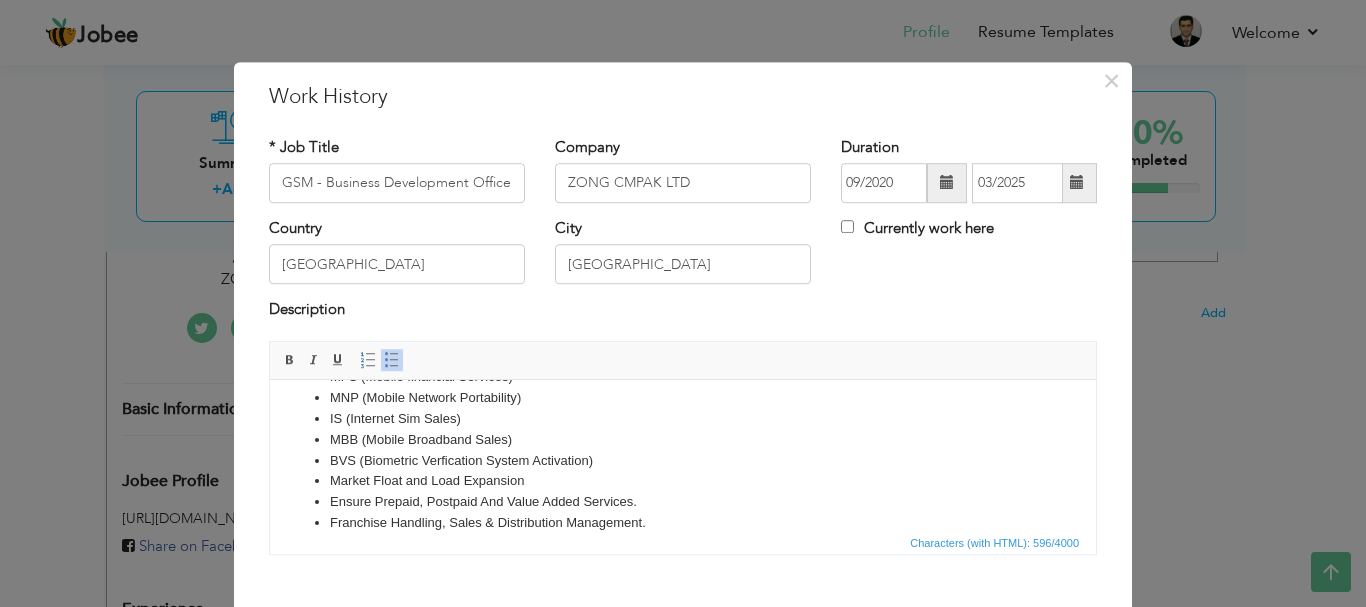 click on "Franchise Handling, Sales & Distribution Management." at bounding box center (683, 522) 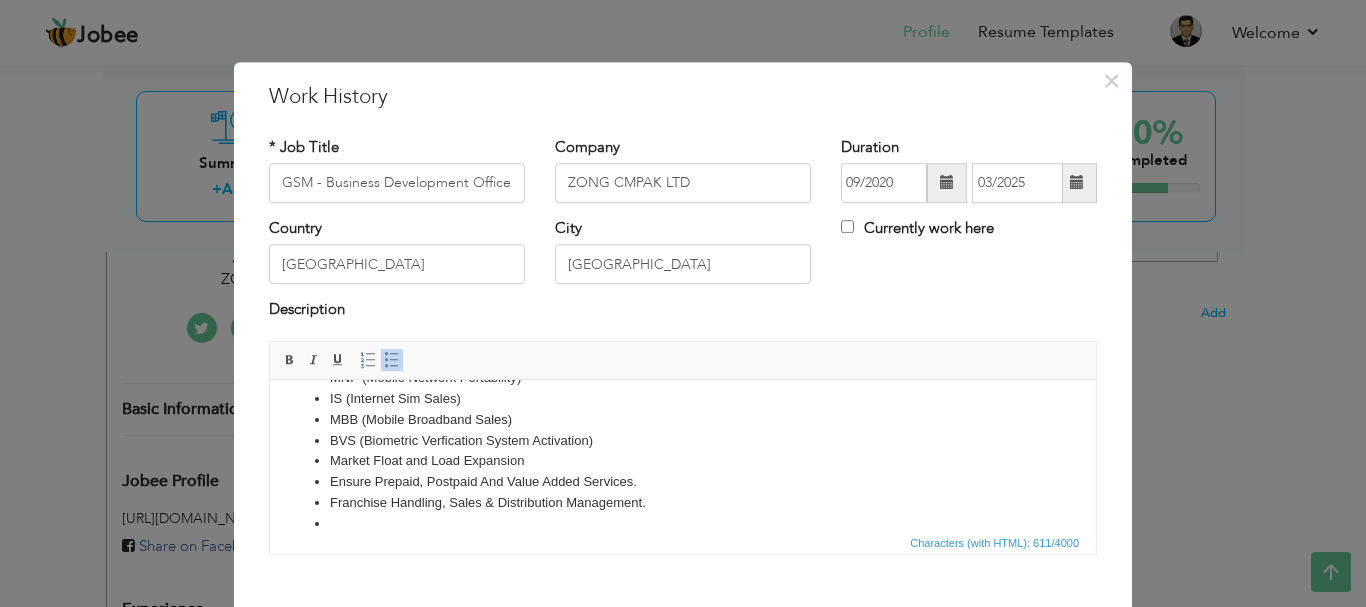 scroll, scrollTop: 129, scrollLeft: 0, axis: vertical 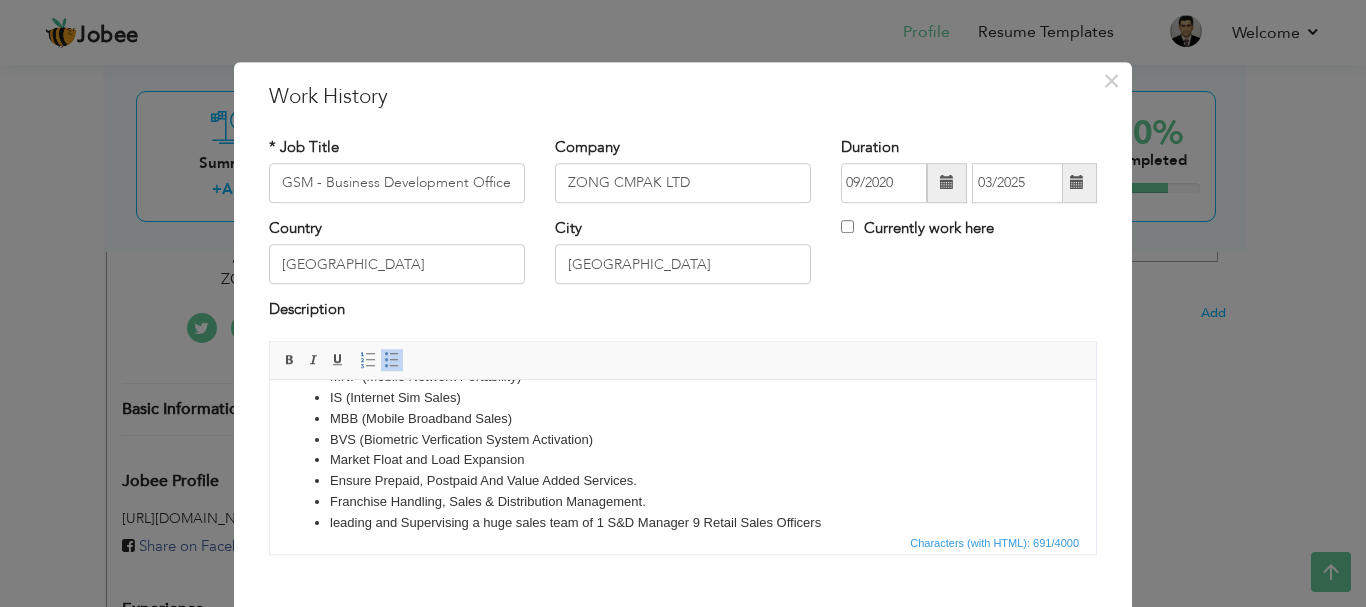 click on "leading and Supervising a huge sales team of 1 S&D Manager 9 Retail Sales Officers" at bounding box center [683, 522] 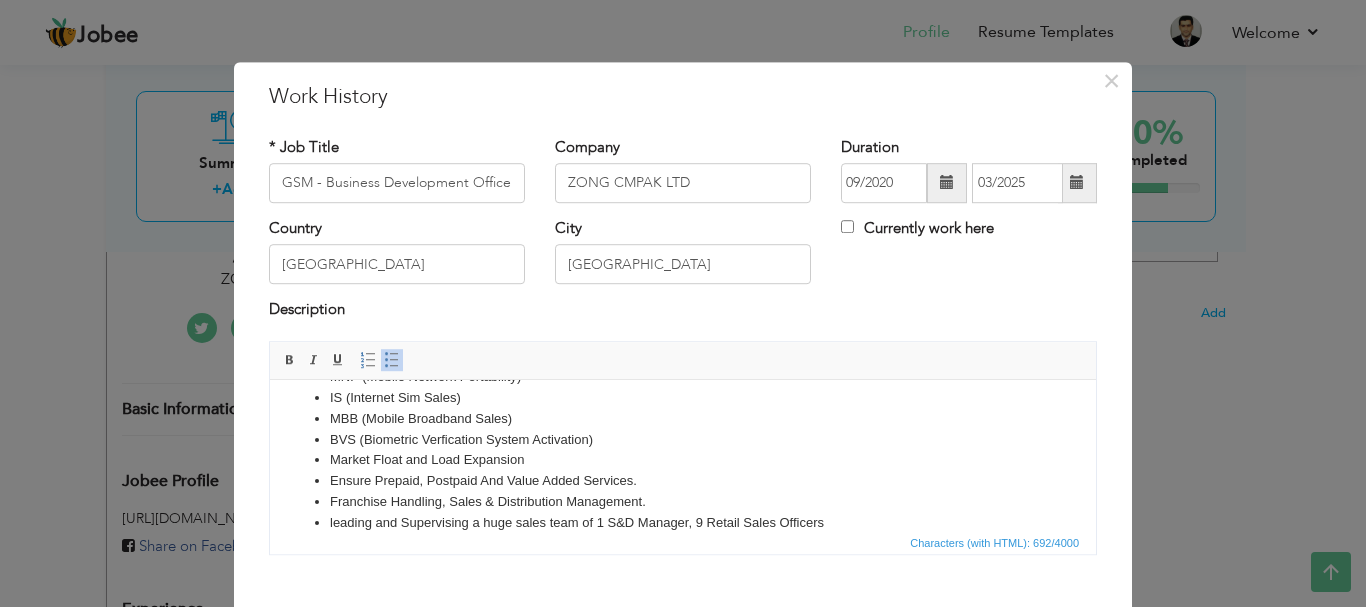 click on "leading and Supervising a huge sales team of 1 S&D Manager, 9 Retail Sales Officers" at bounding box center (683, 522) 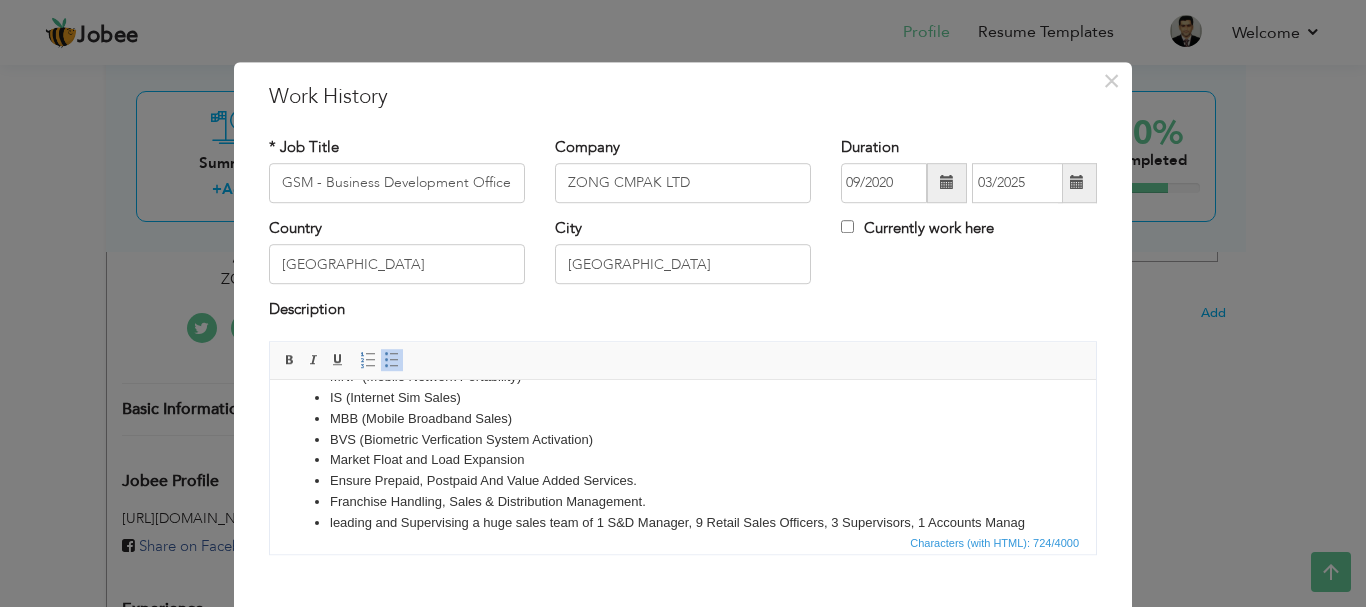 scroll, scrollTop: 150, scrollLeft: 0, axis: vertical 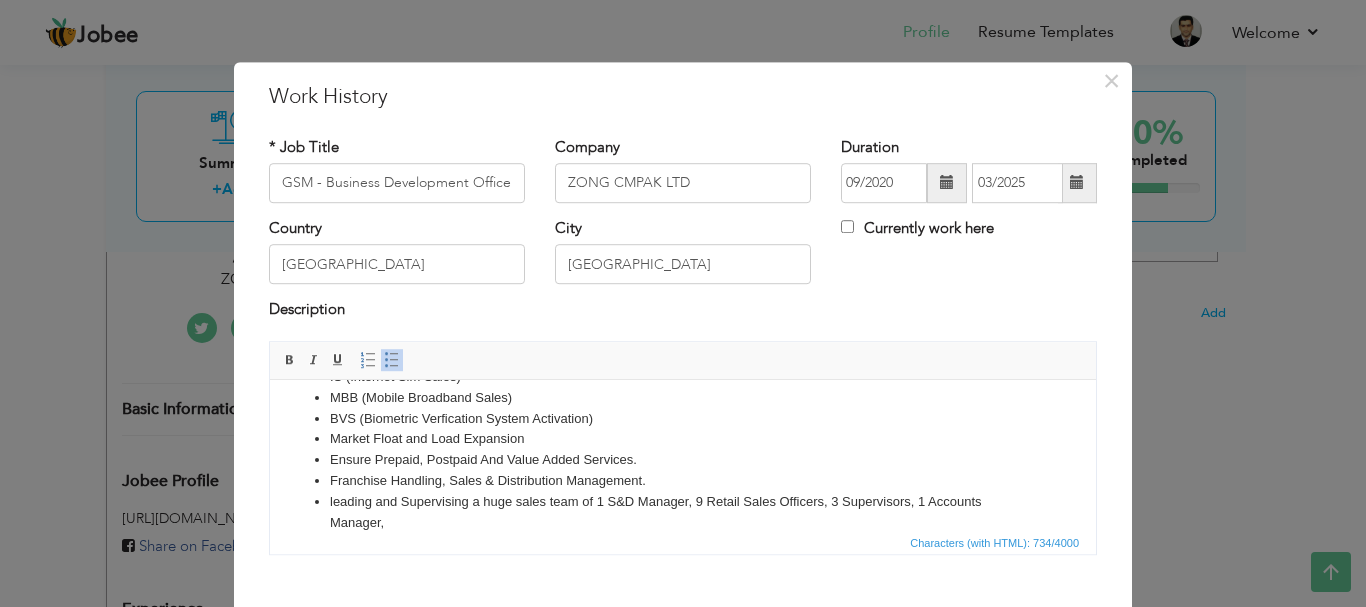 click on "leading and Supervising a huge sales team of 1 S&D Manager, 9 Retail Sales Officers, 3 Supervisors, 1 Accounts Manager," at bounding box center [683, 512] 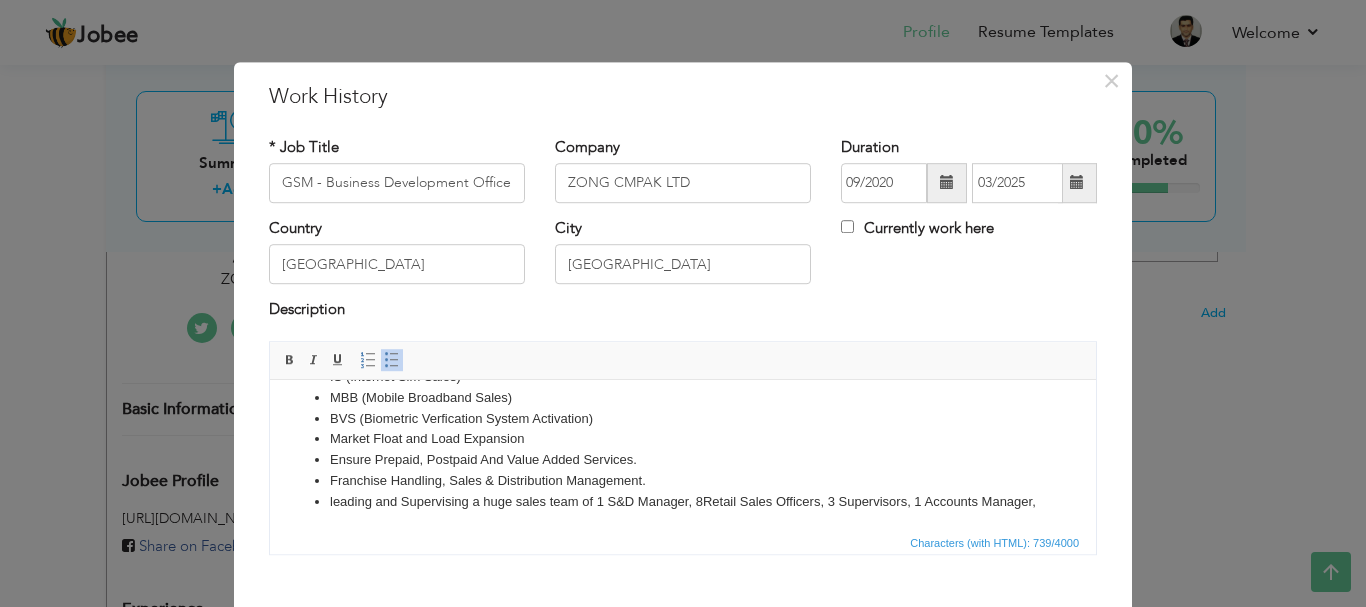 click on "leading and Supervising a huge sales team of 1 S&D Manager, 8  Retail Sales Officers, 3 Supervisors, 1 Accounts Manager," at bounding box center (683, 501) 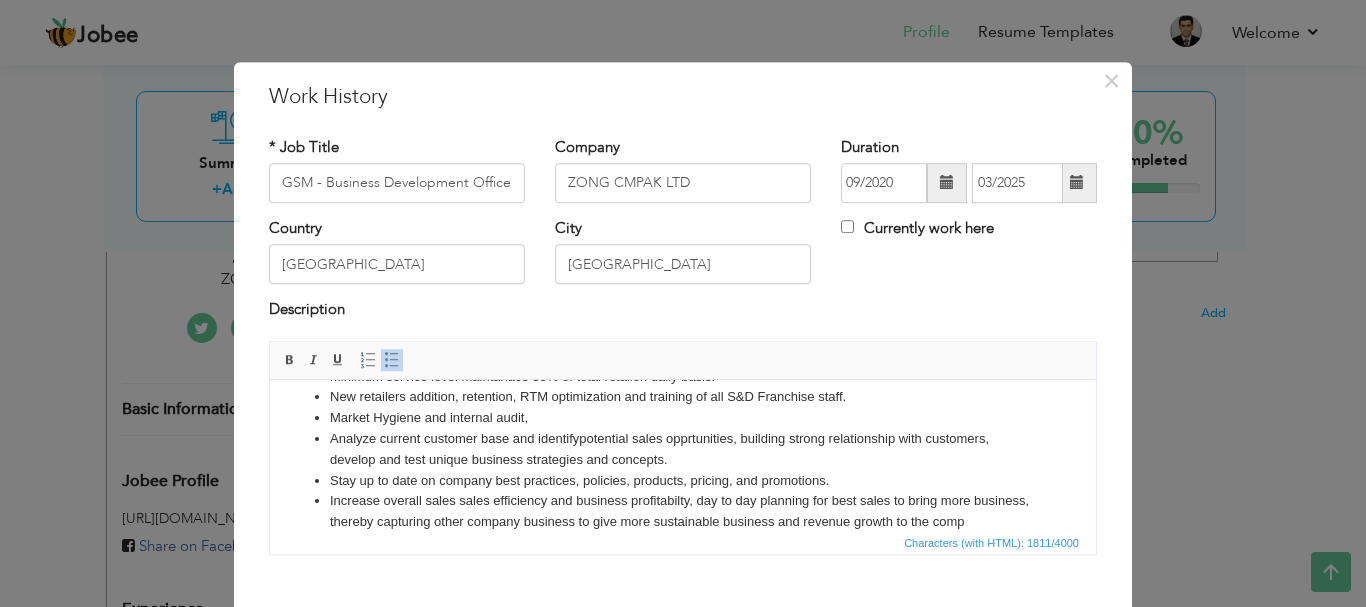 scroll, scrollTop: 420, scrollLeft: 0, axis: vertical 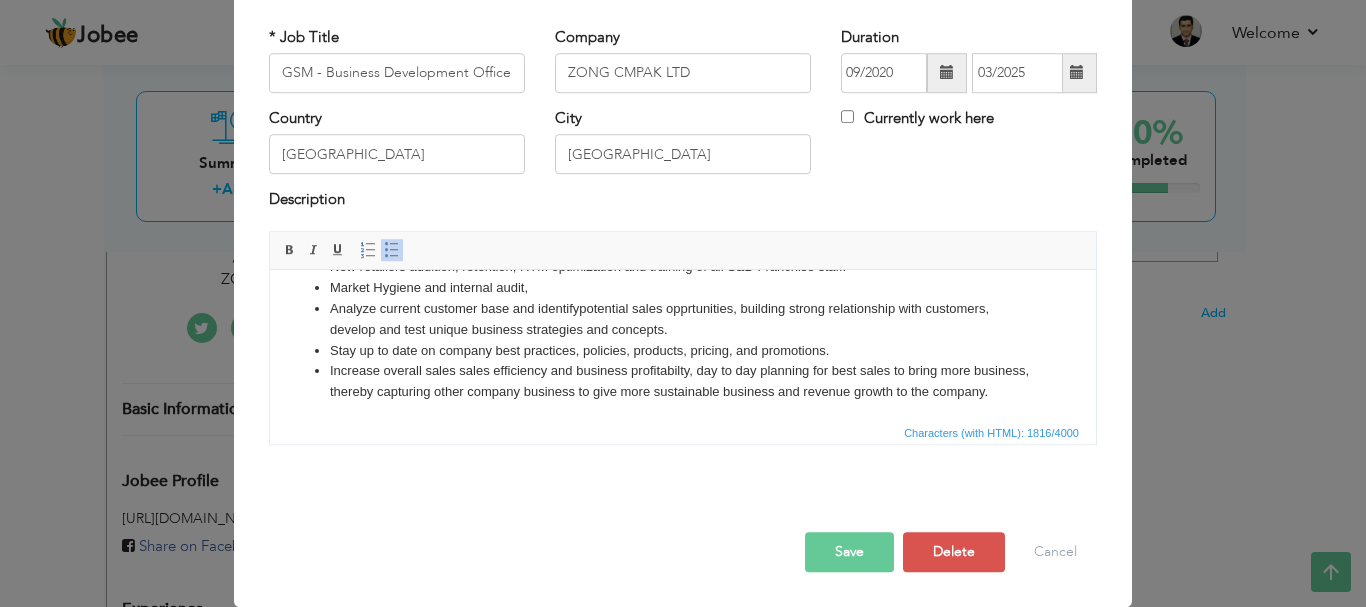 click on "Save" at bounding box center (849, 552) 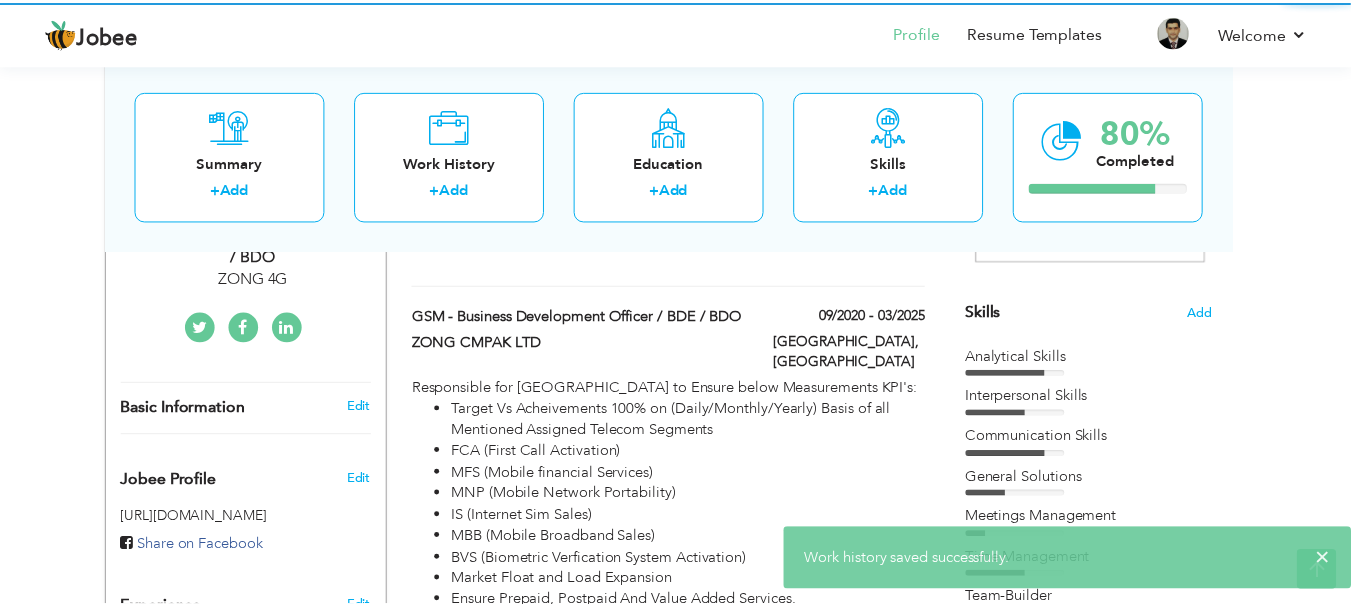 scroll, scrollTop: 0, scrollLeft: 0, axis: both 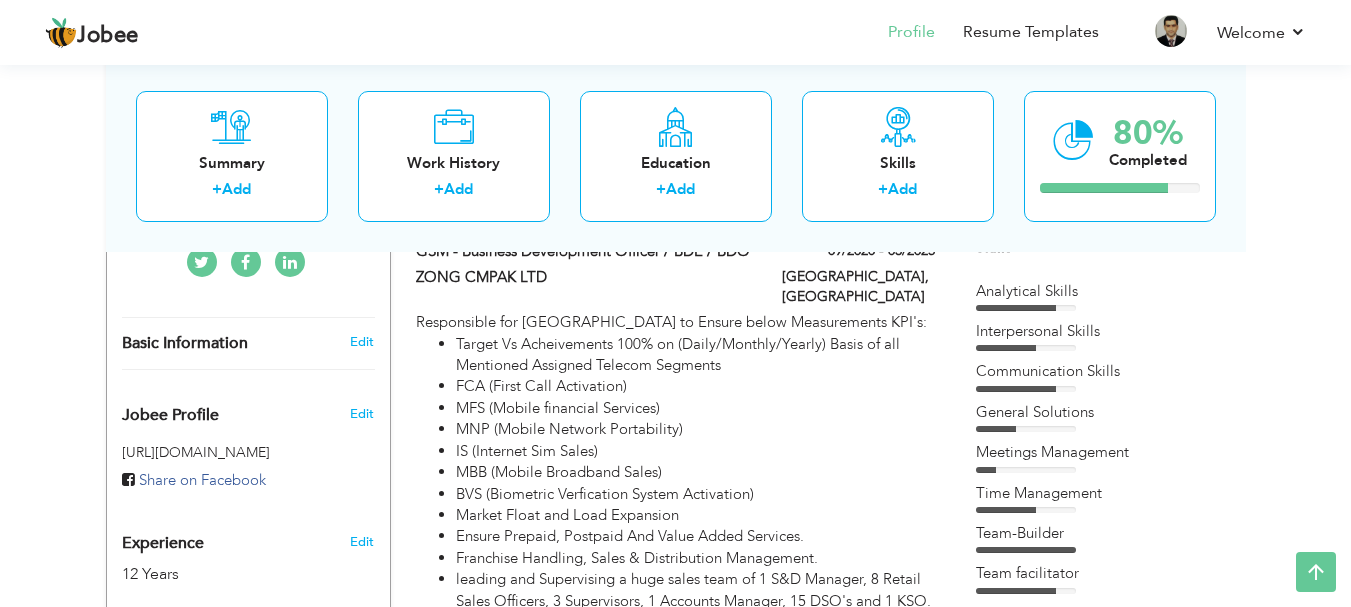 drag, startPoint x: 1348, startPoint y: 206, endPoint x: 1355, endPoint y: 220, distance: 15.652476 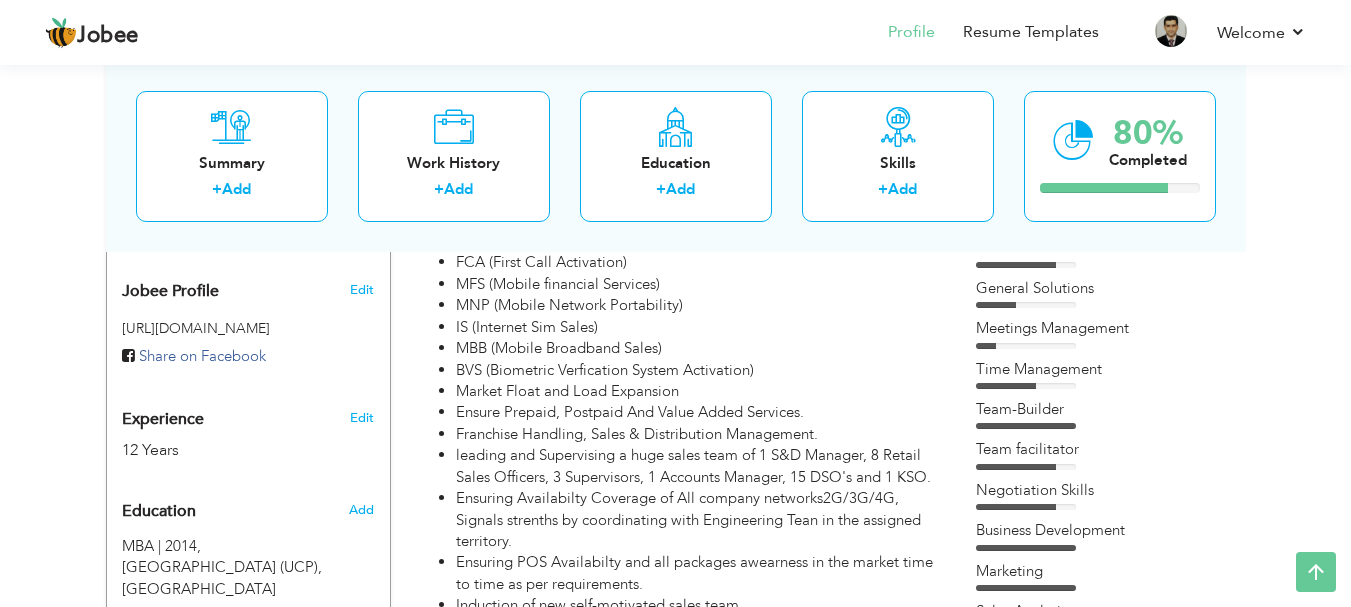 scroll, scrollTop: 662, scrollLeft: 0, axis: vertical 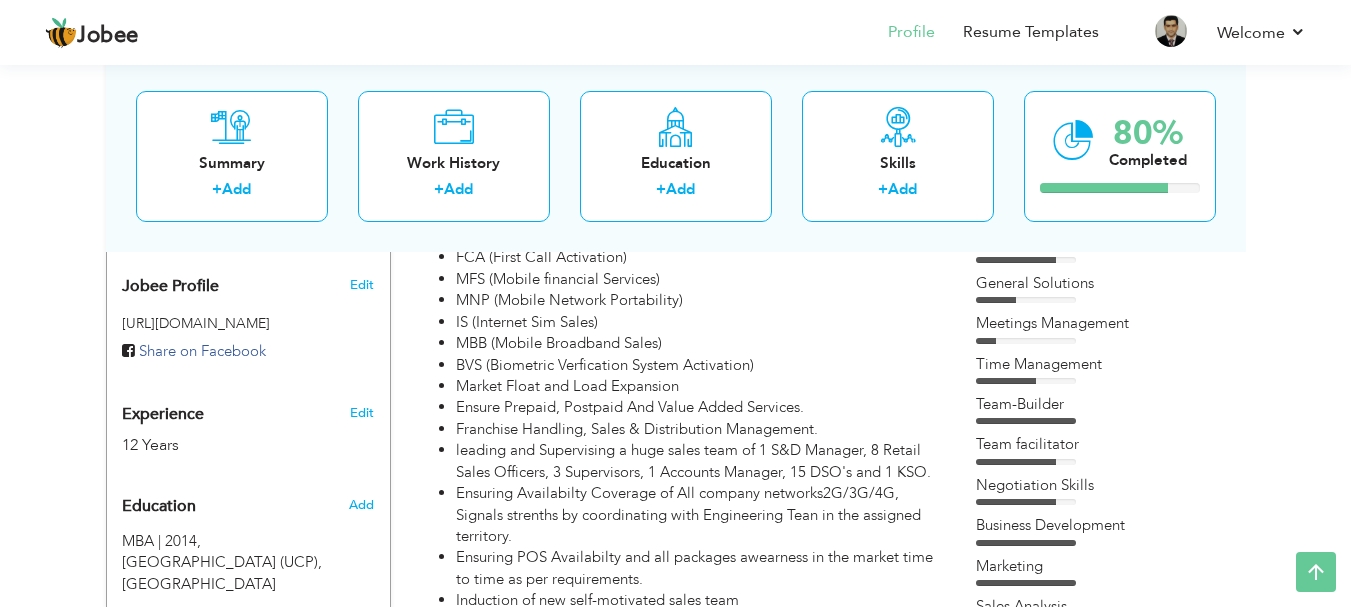 click on "Meetings Management" at bounding box center (1101, 323) 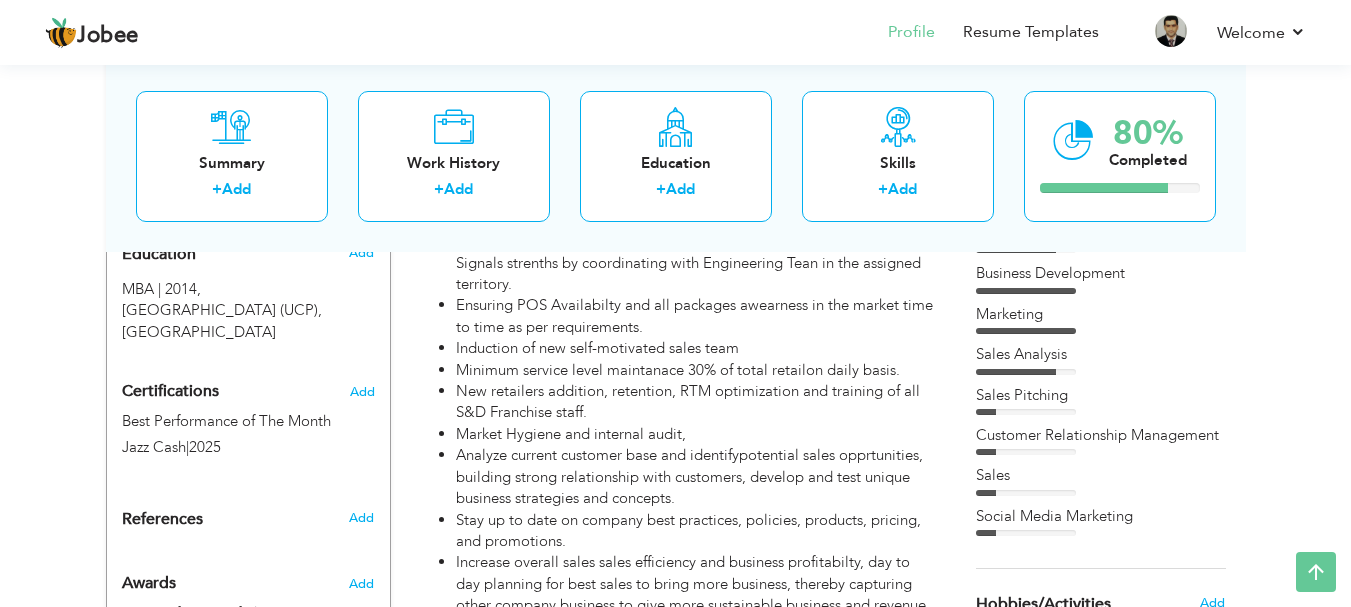 scroll, scrollTop: 947, scrollLeft: 0, axis: vertical 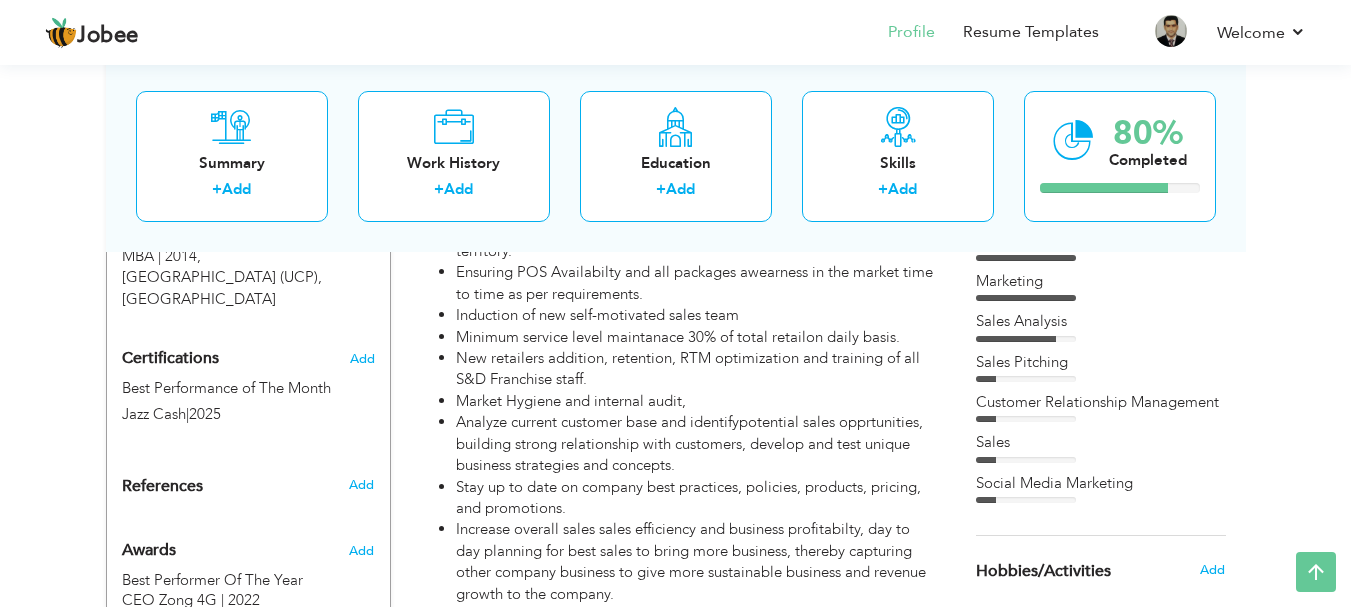 click on "Sales" at bounding box center [1101, 442] 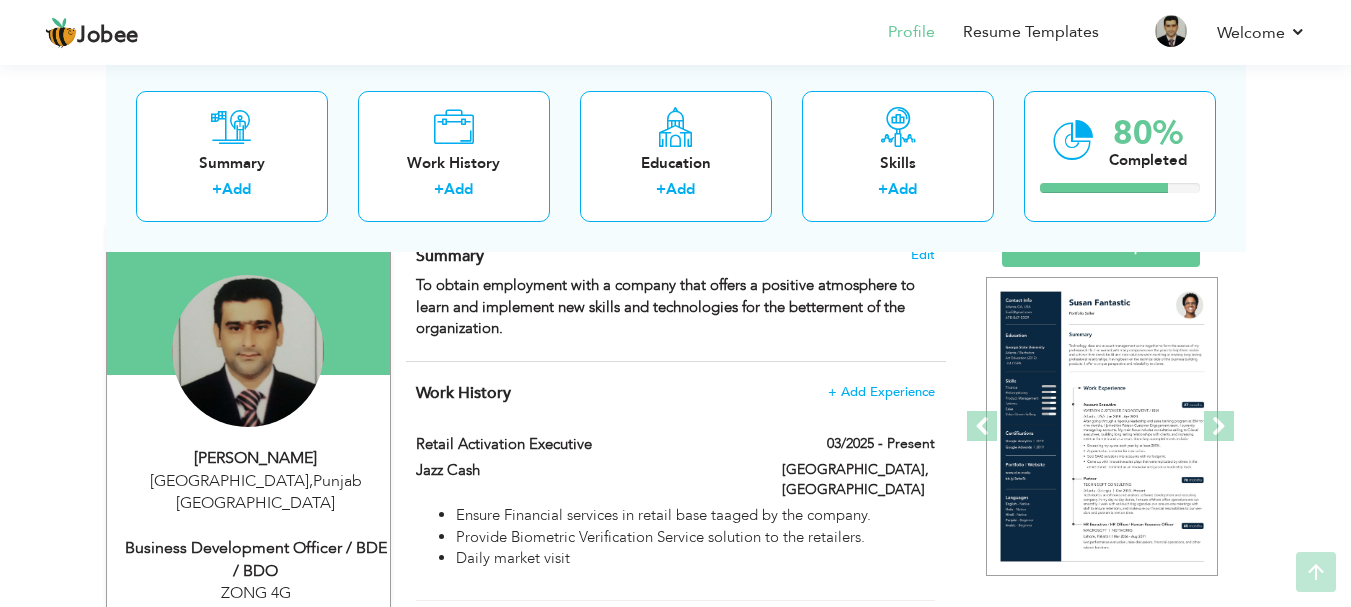 scroll, scrollTop: 181, scrollLeft: 0, axis: vertical 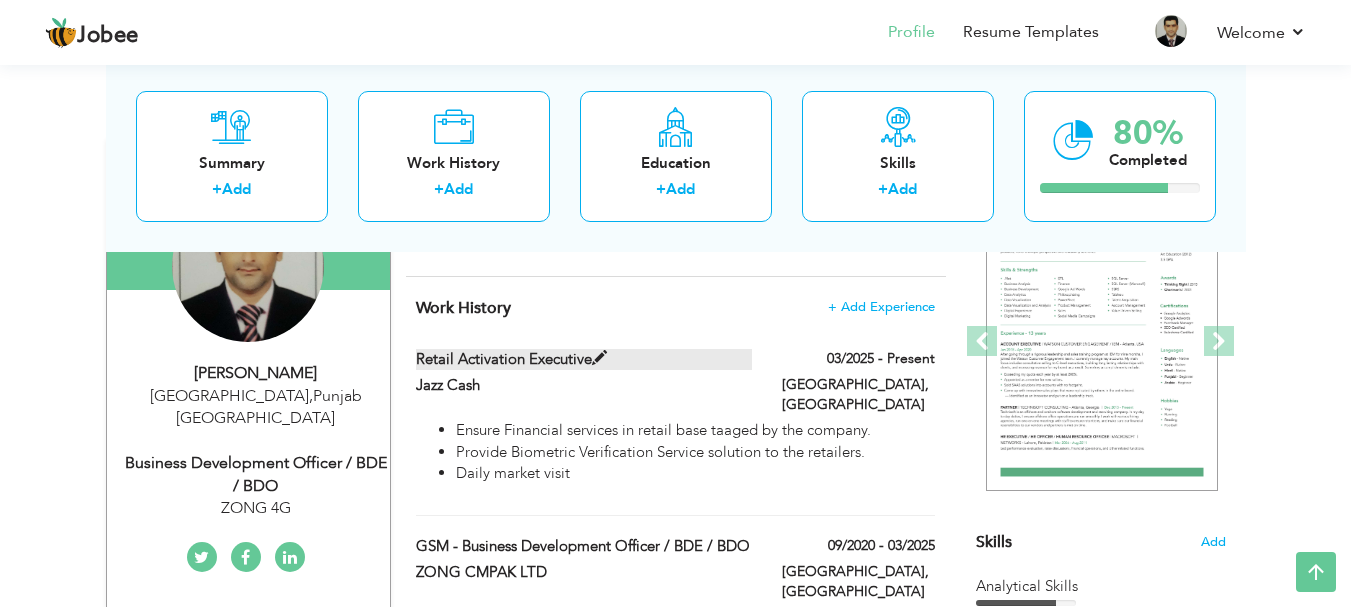 drag, startPoint x: 568, startPoint y: 369, endPoint x: 478, endPoint y: 354, distance: 91.24144 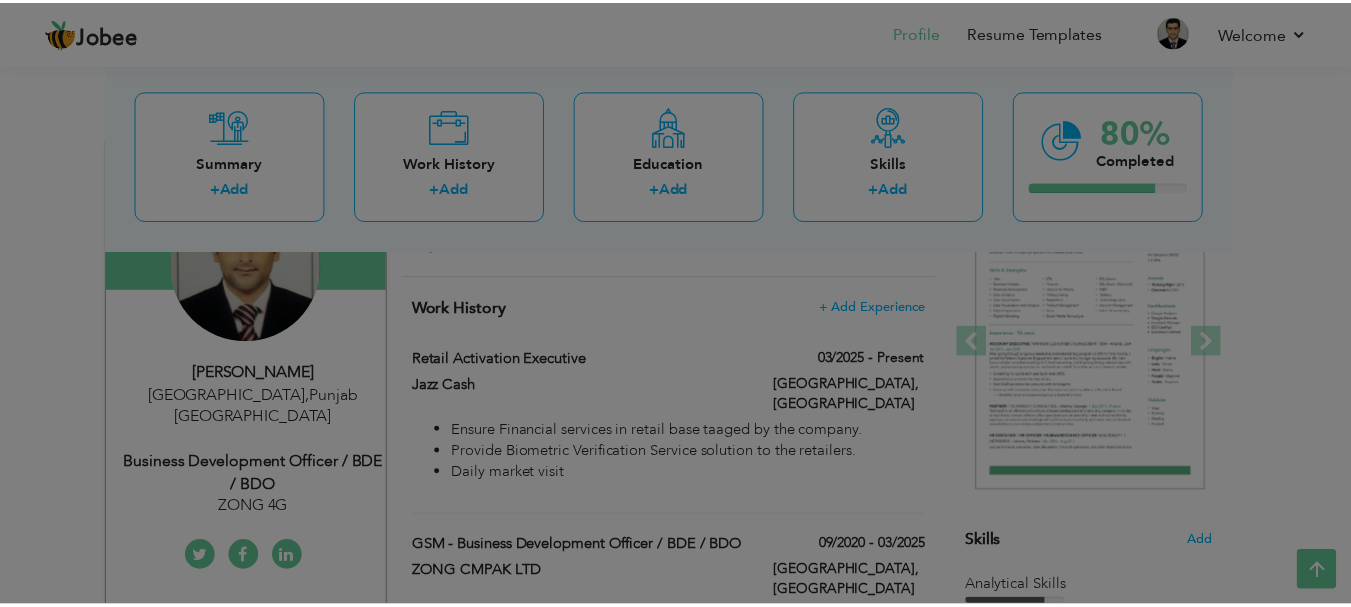 scroll, scrollTop: 0, scrollLeft: 0, axis: both 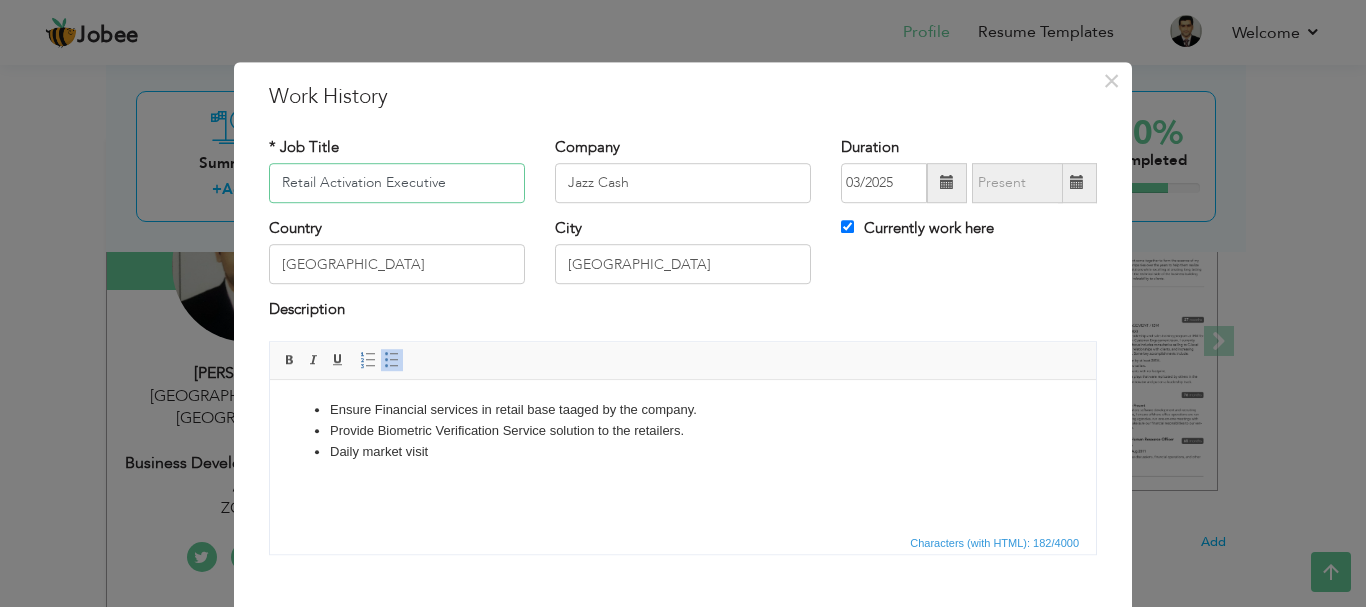 drag, startPoint x: 463, startPoint y: 179, endPoint x: 90, endPoint y: 167, distance: 373.193 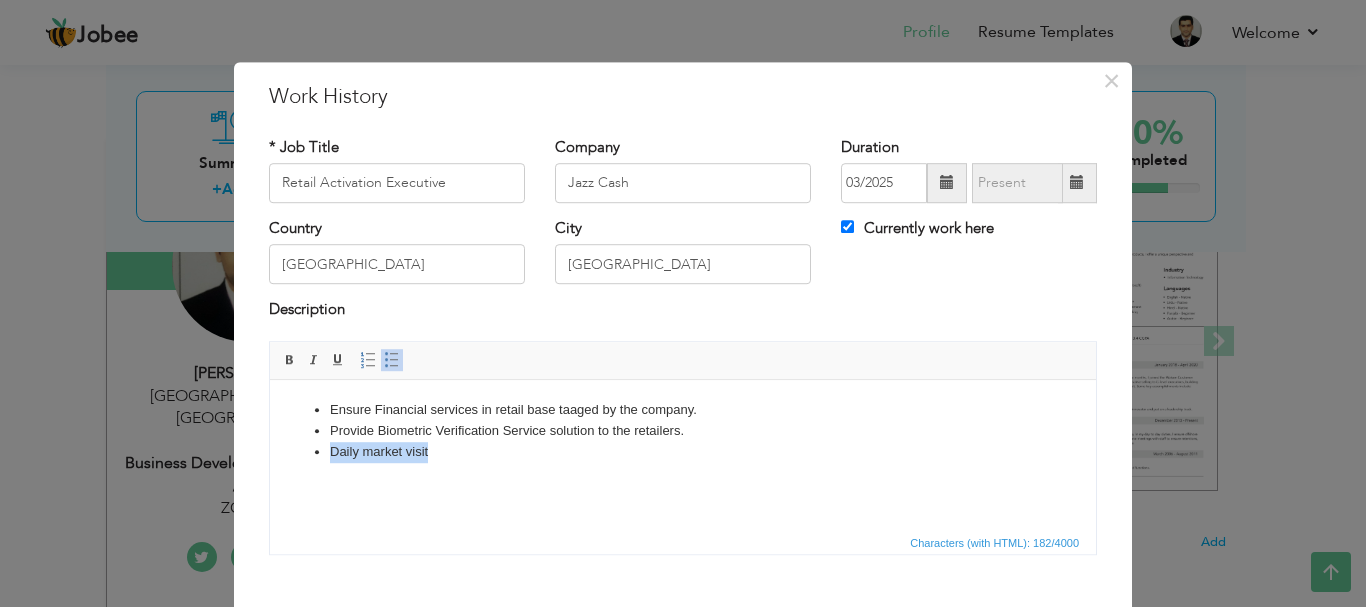 drag, startPoint x: 454, startPoint y: 458, endPoint x: 320, endPoint y: 456, distance: 134.01492 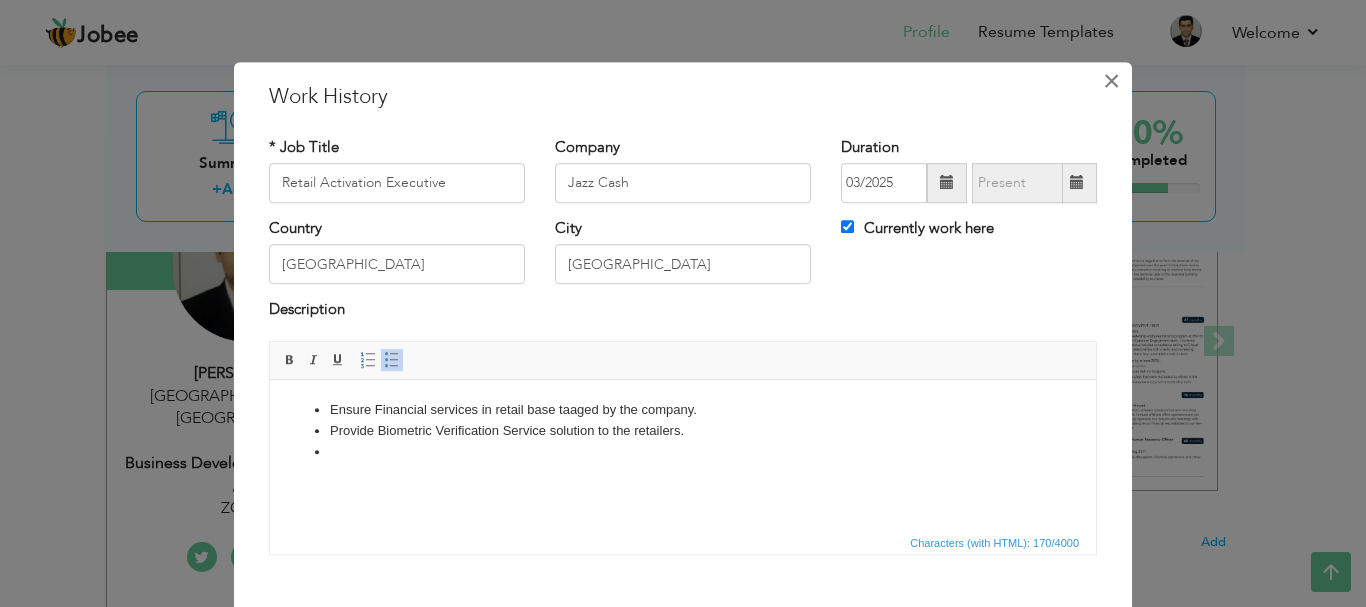 click on "×" at bounding box center [1111, 81] 